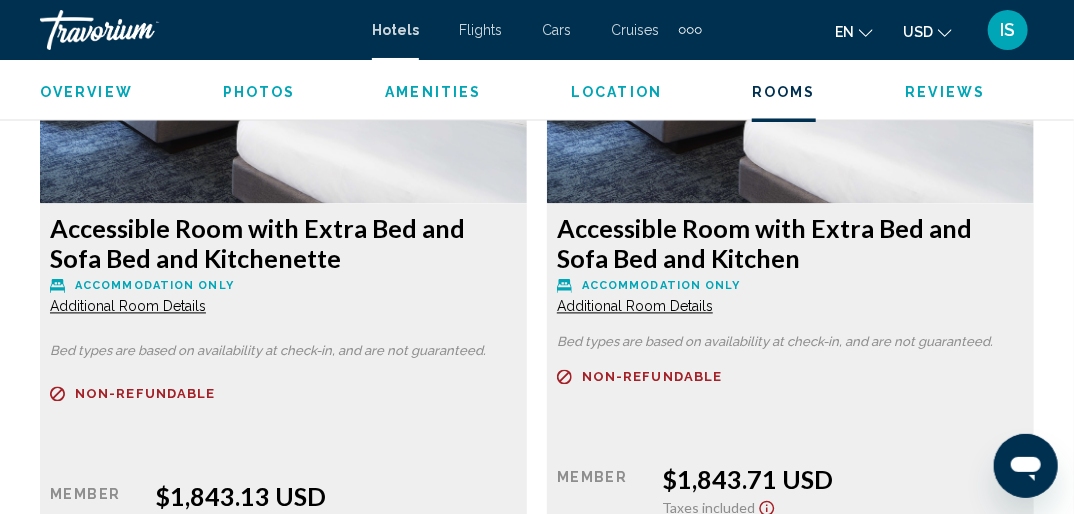 scroll, scrollTop: 0, scrollLeft: 0, axis: both 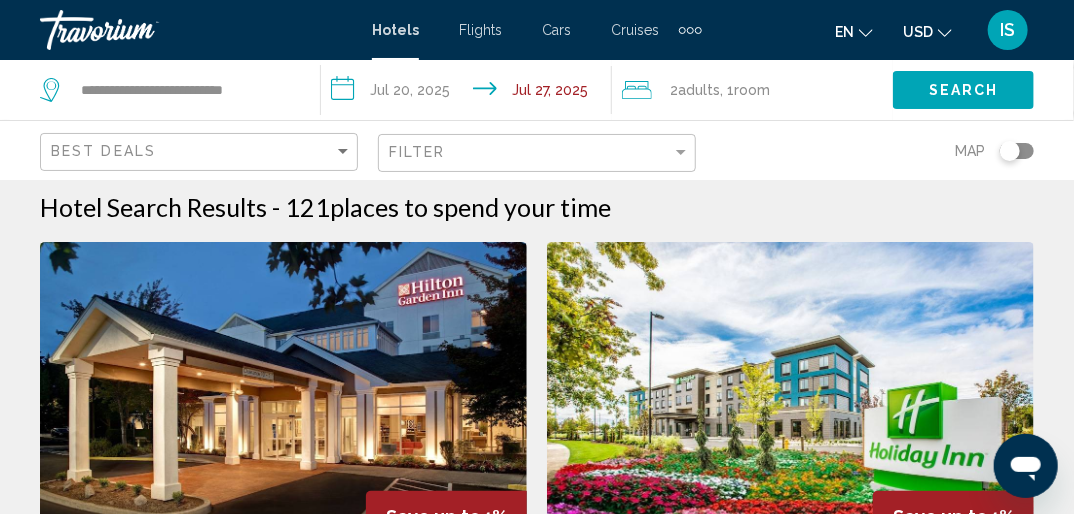 click at bounding box center (790, 402) 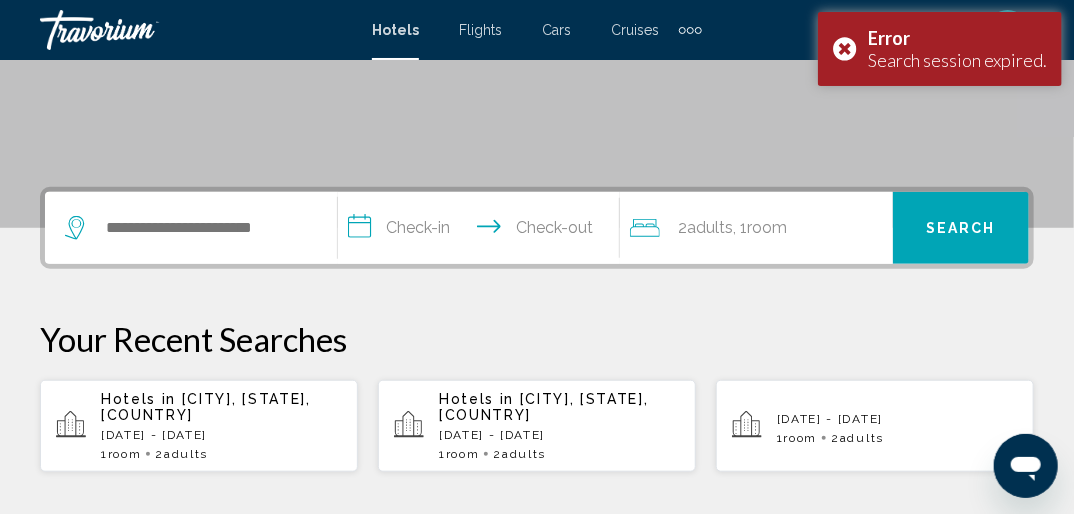 scroll, scrollTop: 369, scrollLeft: 0, axis: vertical 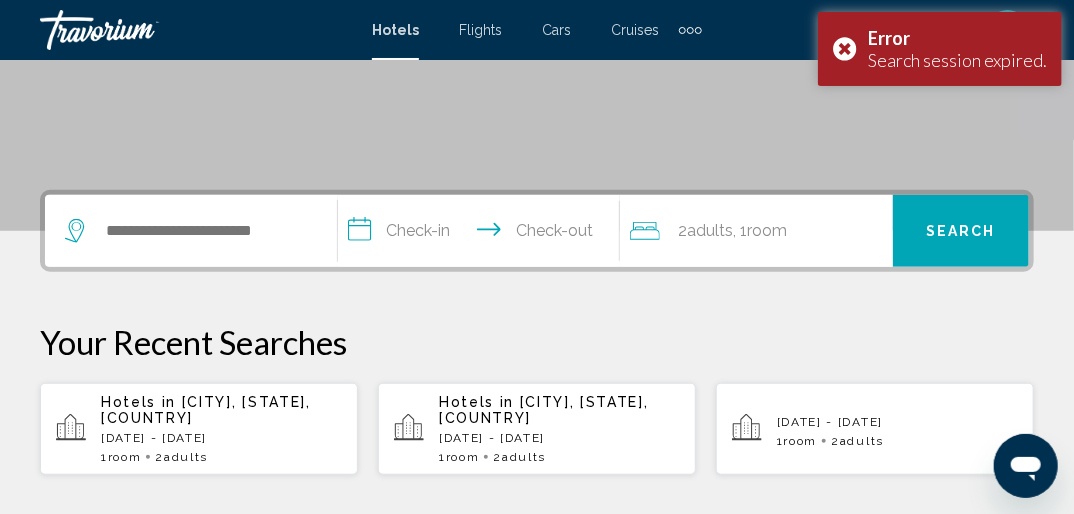 click 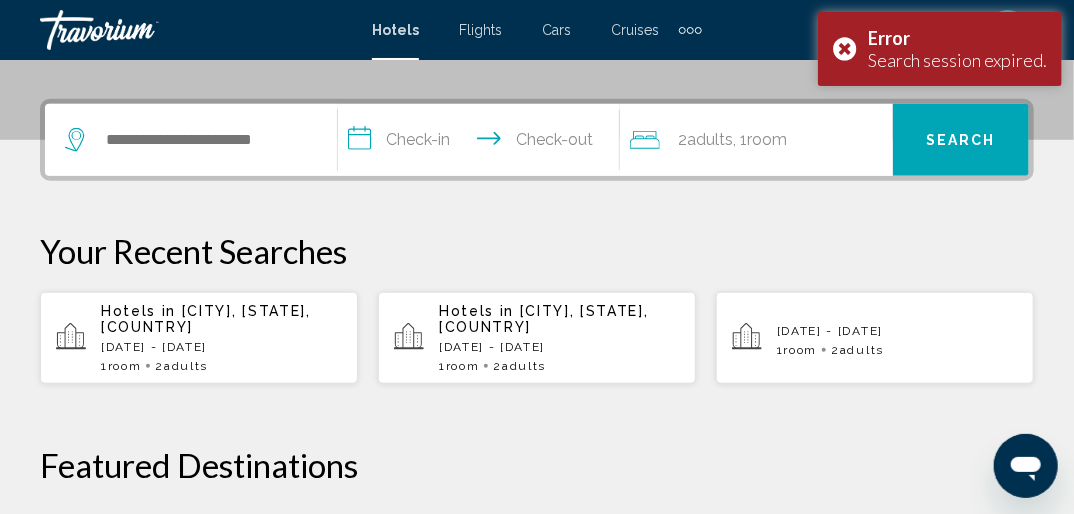 scroll, scrollTop: 493, scrollLeft: 0, axis: vertical 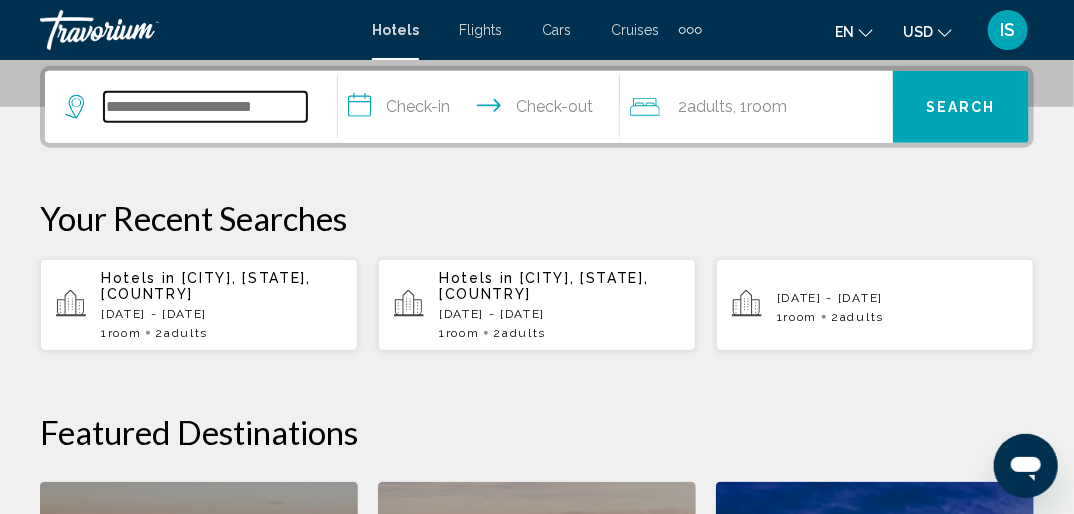 click at bounding box center [205, 107] 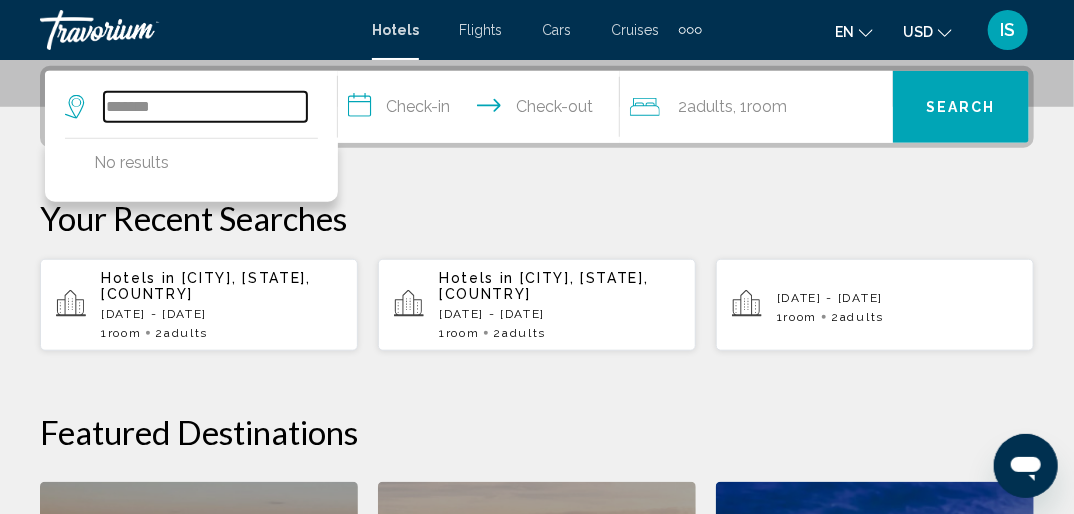 type on "*******" 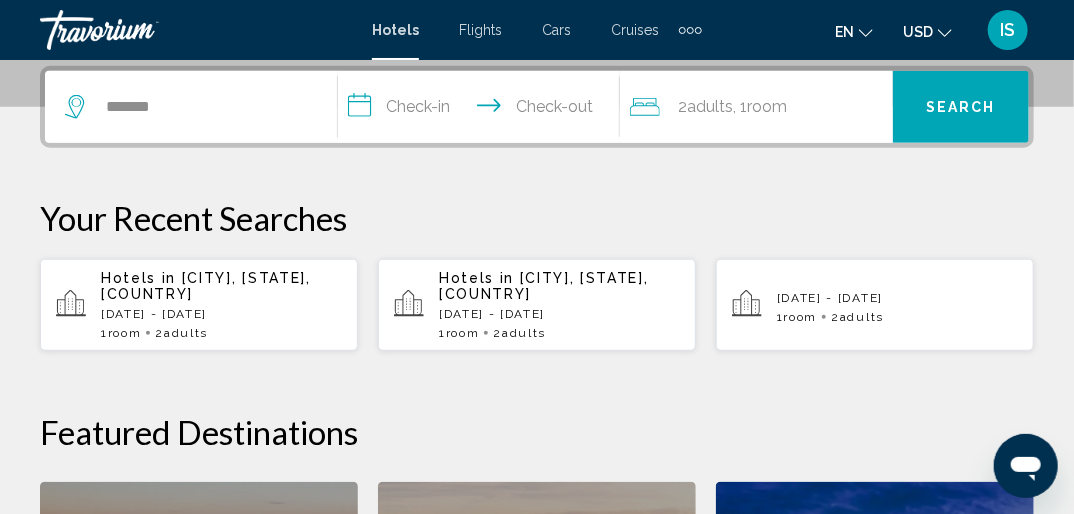 click on "[CITY], [STATE], [COUNTRY]" at bounding box center [206, 286] 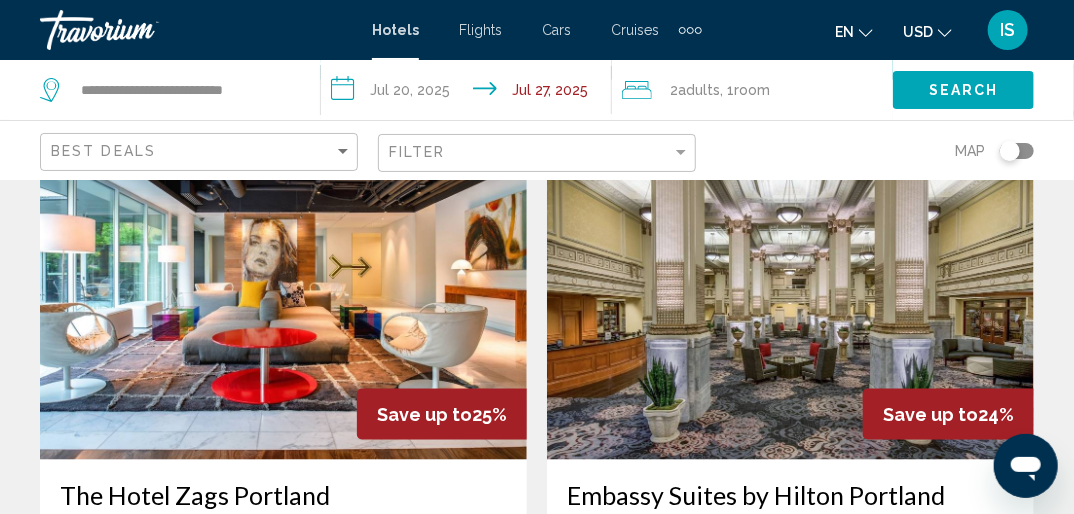 scroll, scrollTop: 820, scrollLeft: 0, axis: vertical 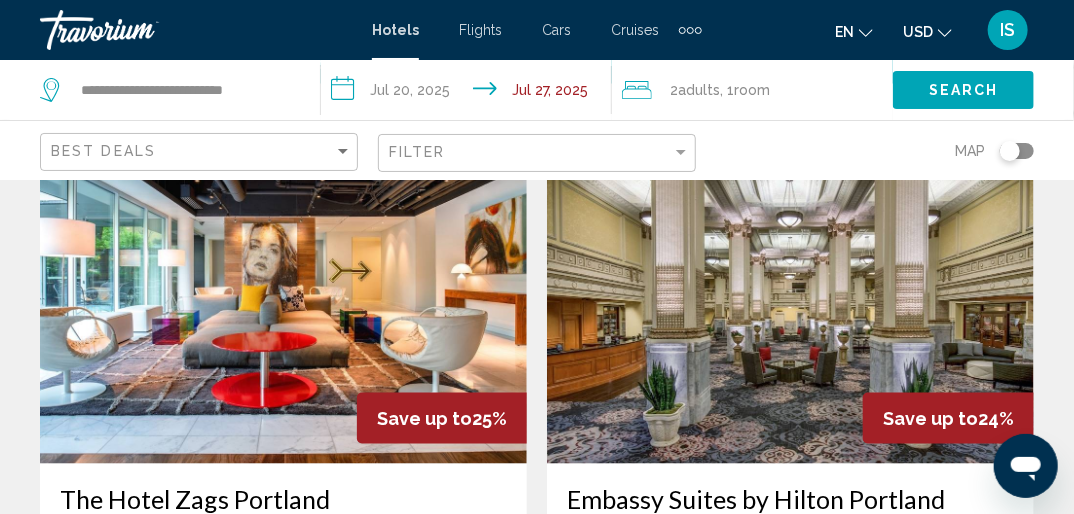 click at bounding box center [283, 304] 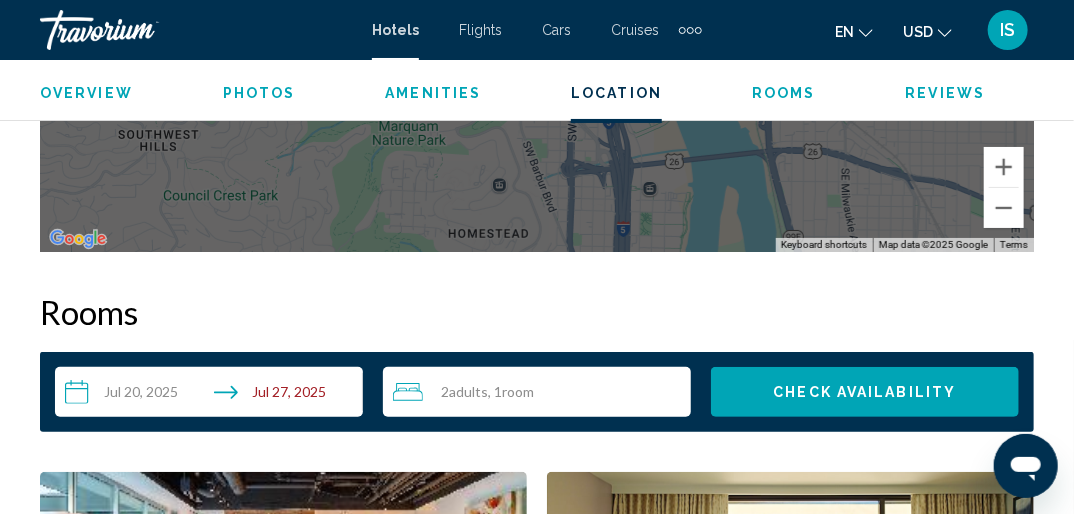 scroll, scrollTop: 2711, scrollLeft: 0, axis: vertical 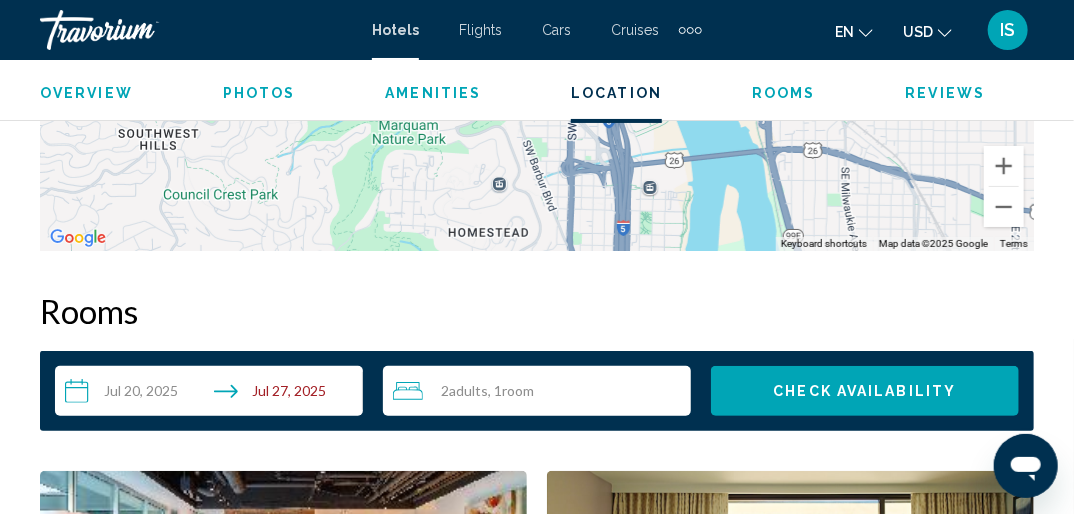 click 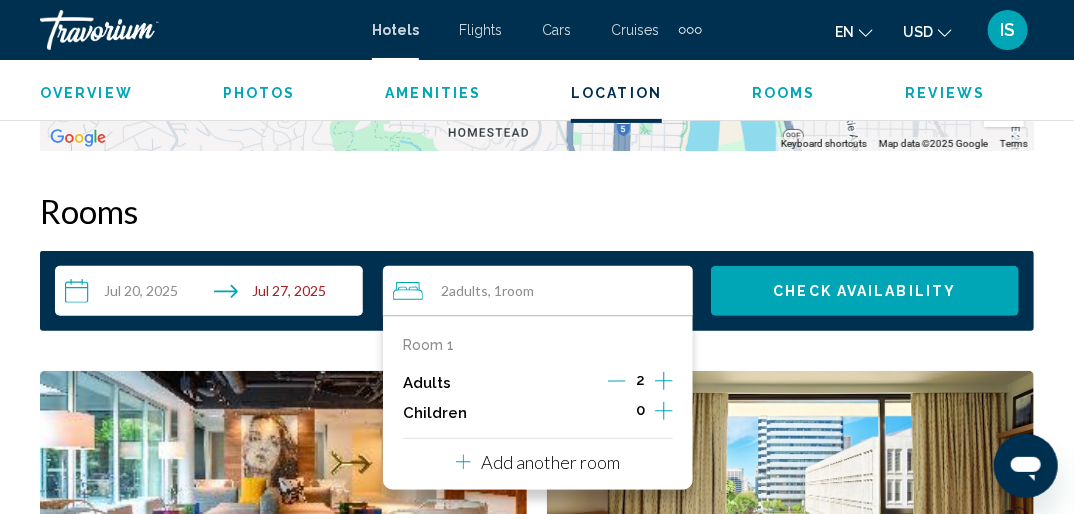 scroll, scrollTop: 2812, scrollLeft: 0, axis: vertical 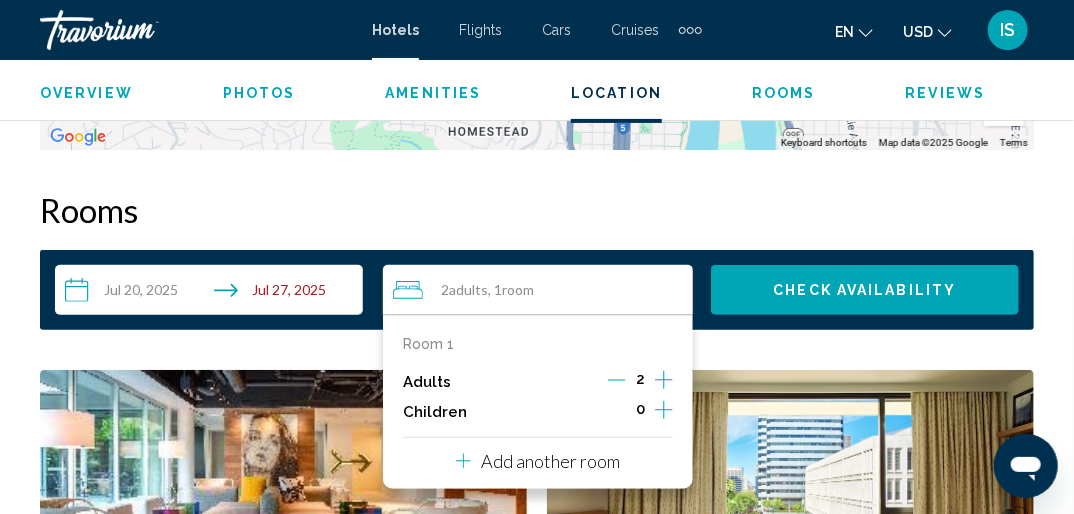 click on "Room 1" at bounding box center (428, 344) 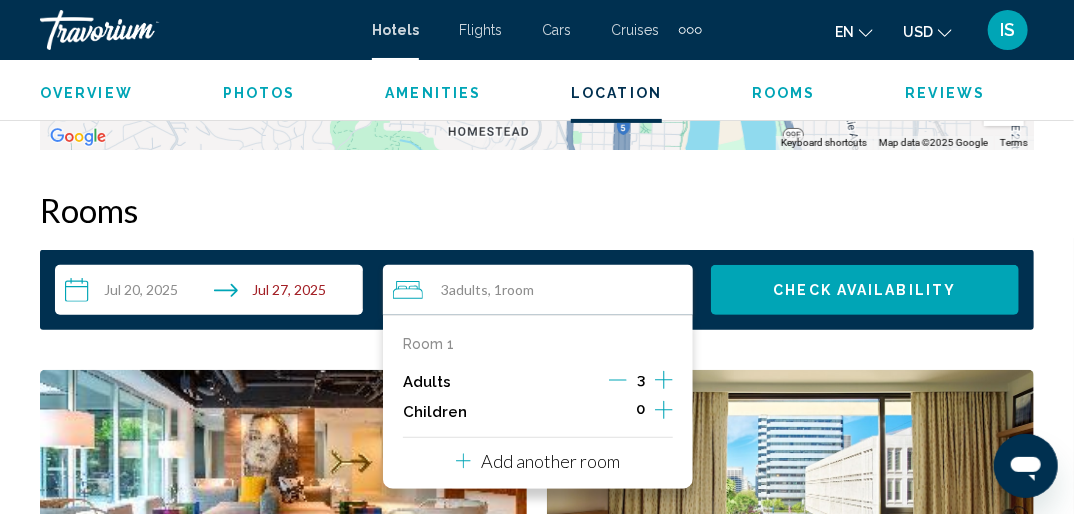click 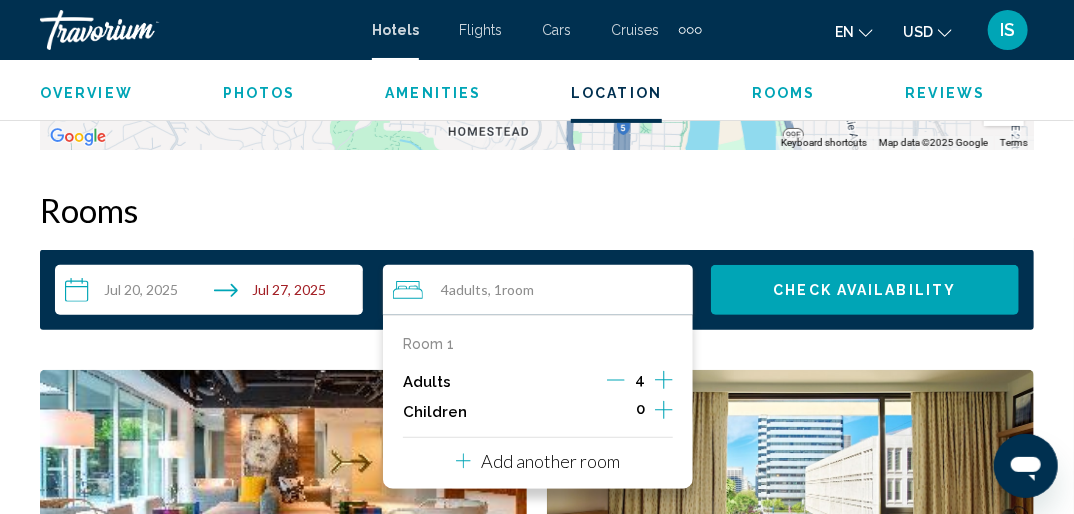 click on "Room 1" at bounding box center [428, 344] 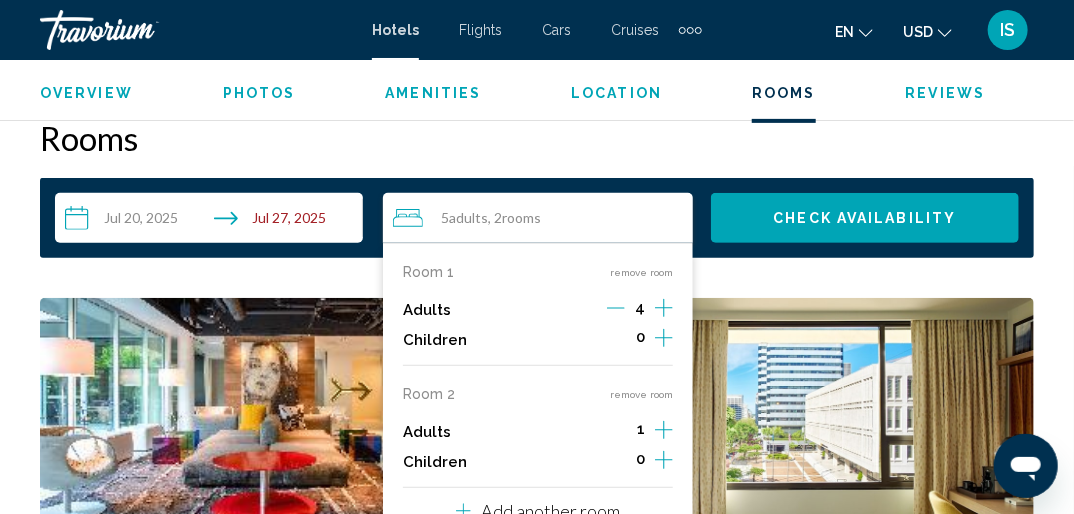scroll, scrollTop: 2885, scrollLeft: 0, axis: vertical 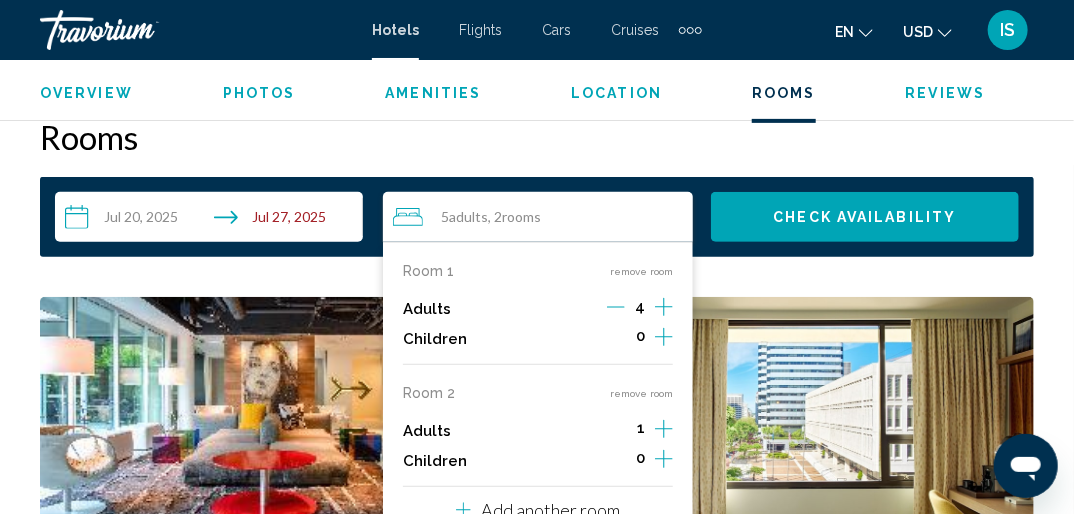 click on "Room 2" at bounding box center (429, 393) 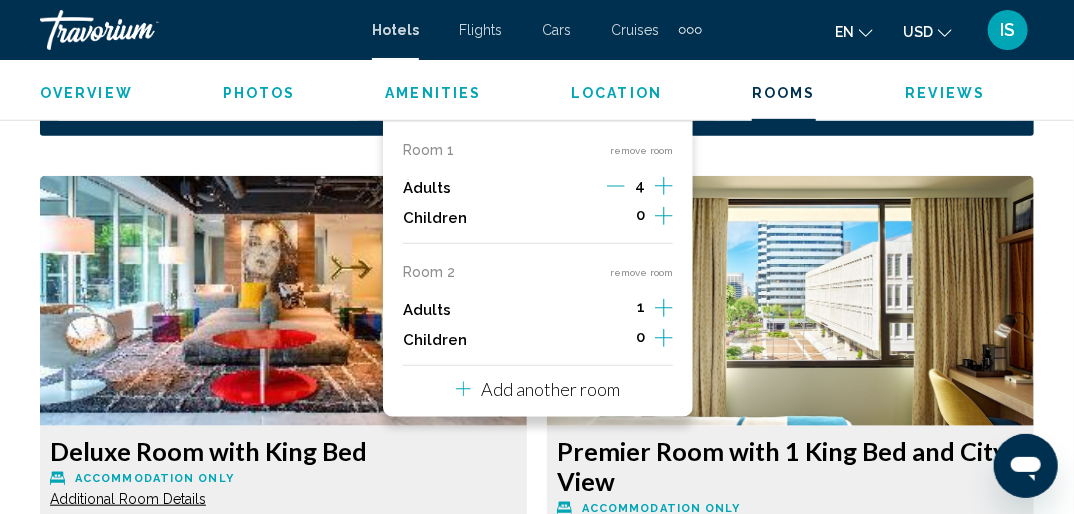 scroll, scrollTop: 3005, scrollLeft: 0, axis: vertical 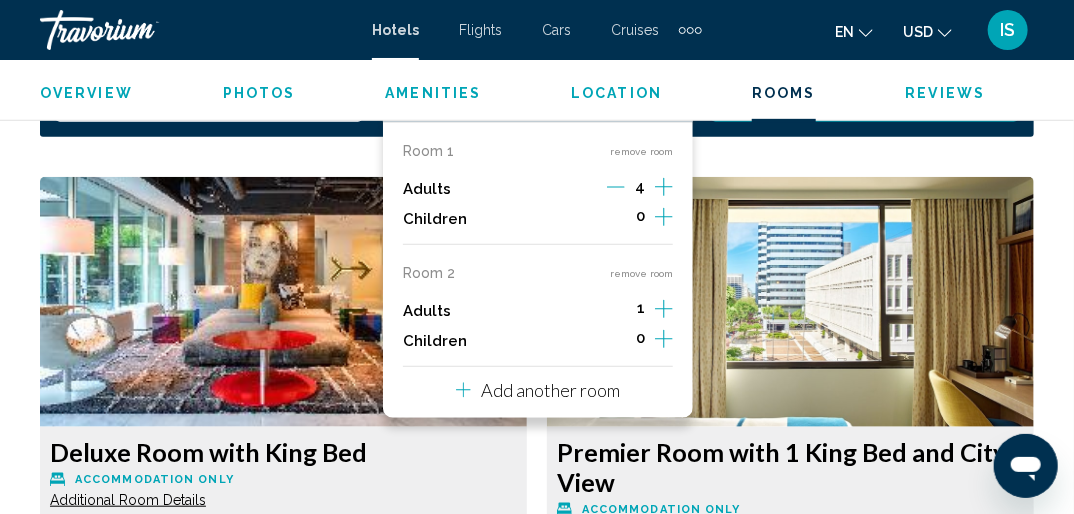 click on "1" at bounding box center [641, 311] 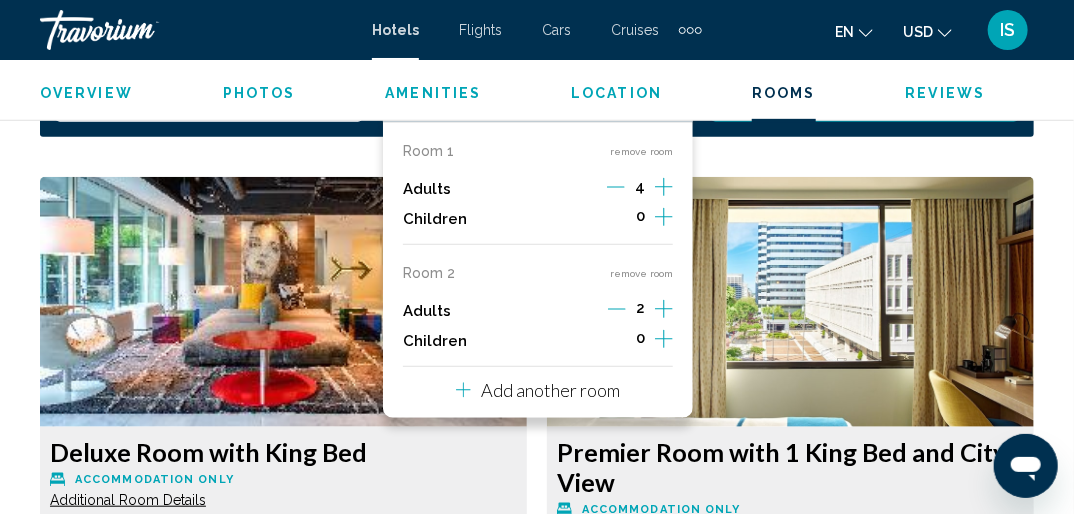 click on "4" at bounding box center (640, 189) 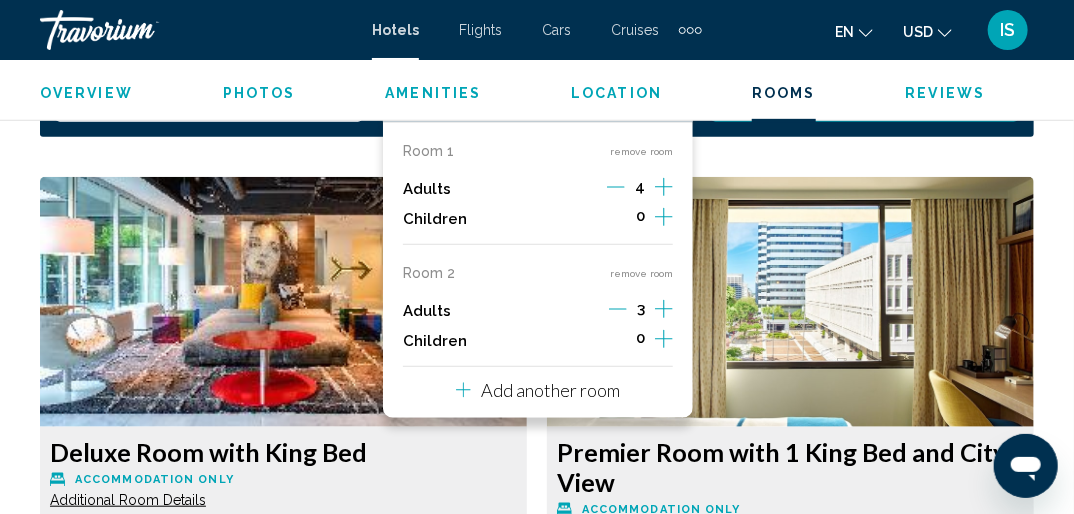 click 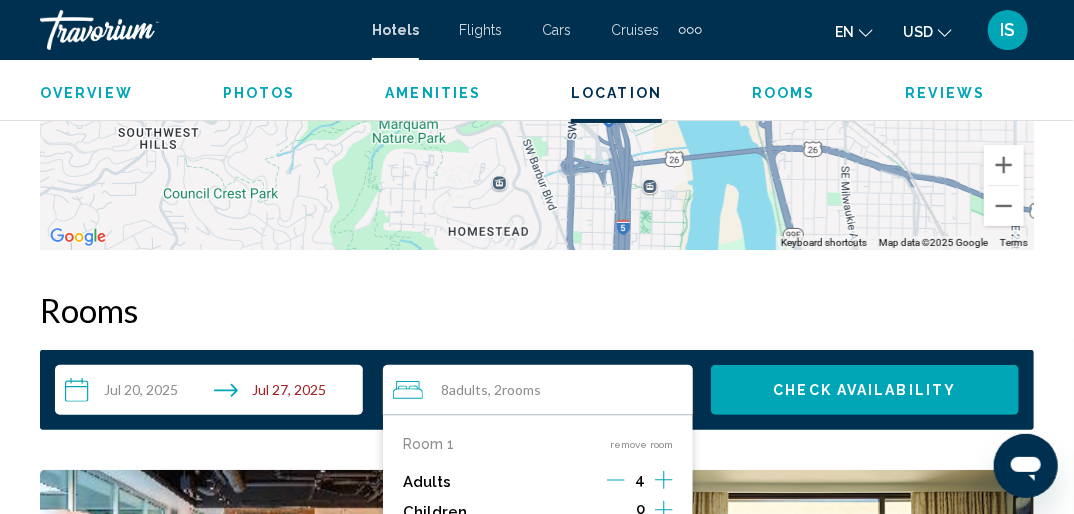 scroll, scrollTop: 2712, scrollLeft: 0, axis: vertical 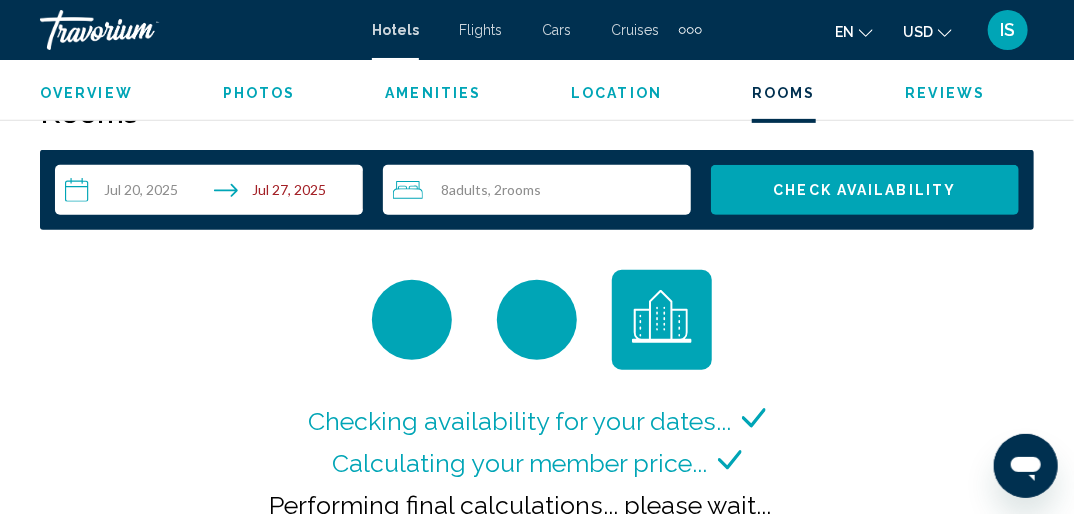 click 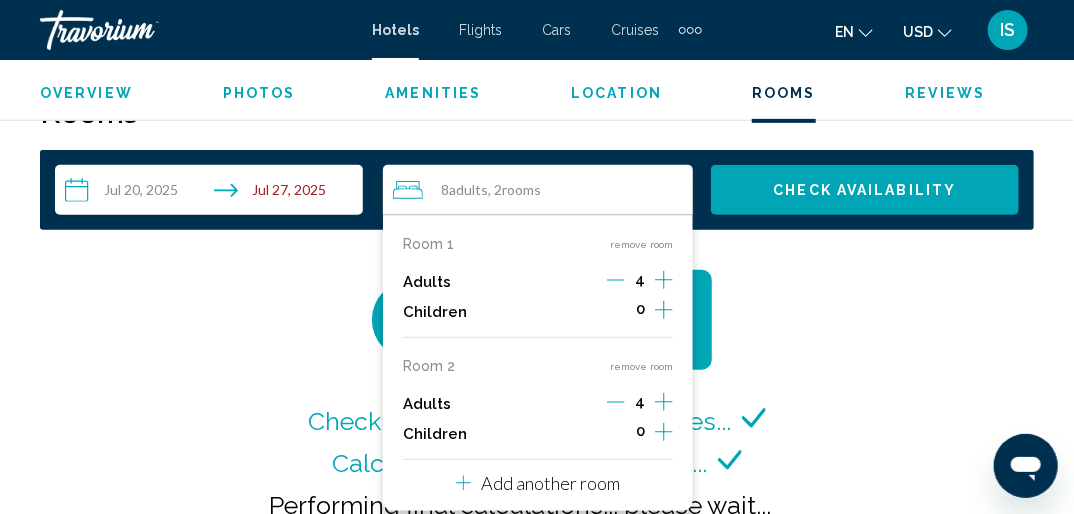 click on "4" at bounding box center [640, 282] 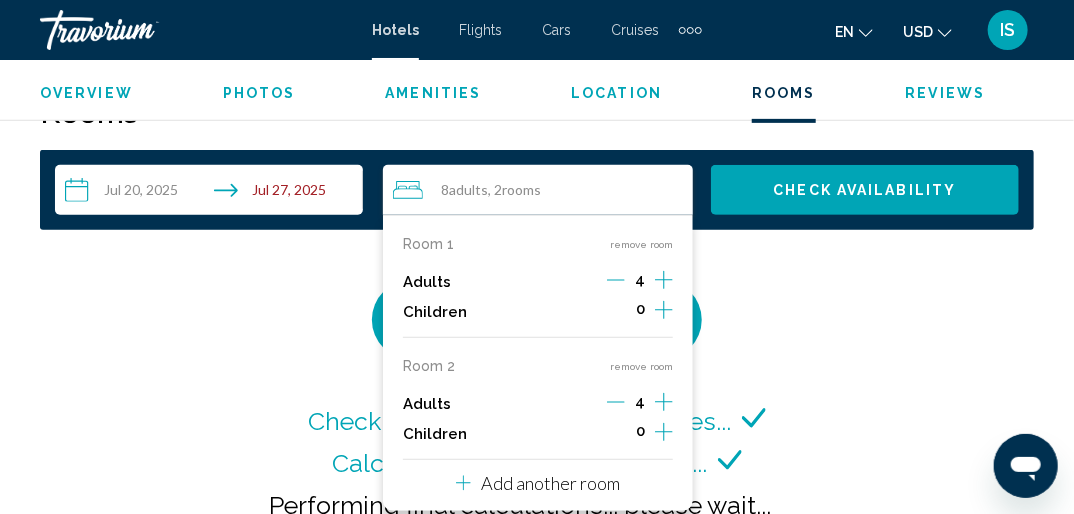 click on "4" at bounding box center (640, 282) 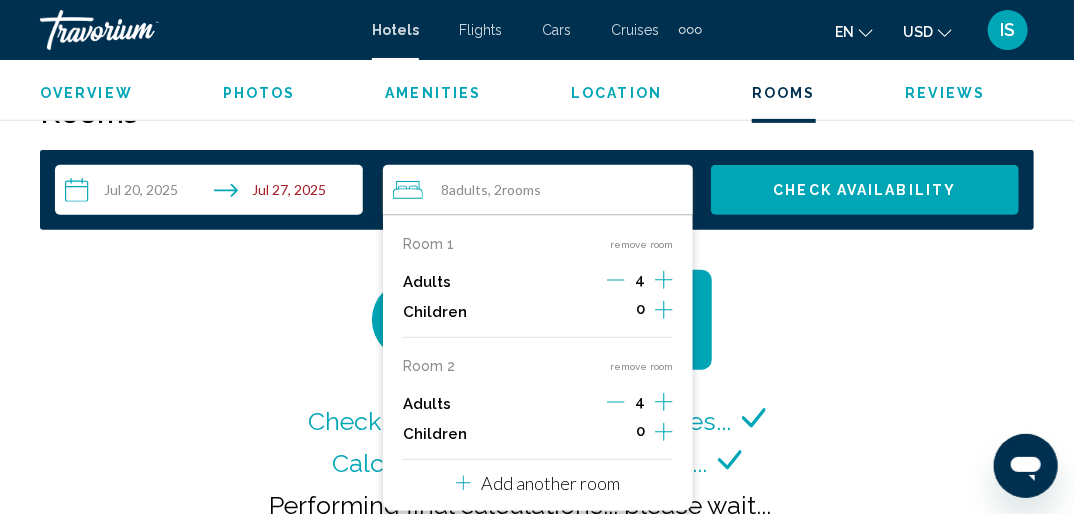 click on "4" at bounding box center [640, 282] 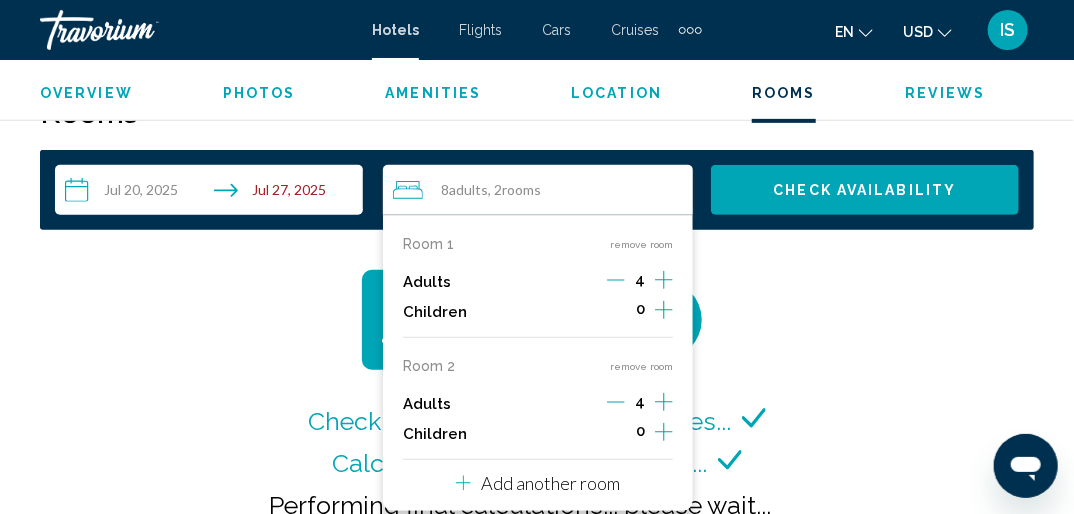 click on "4" at bounding box center [640, 282] 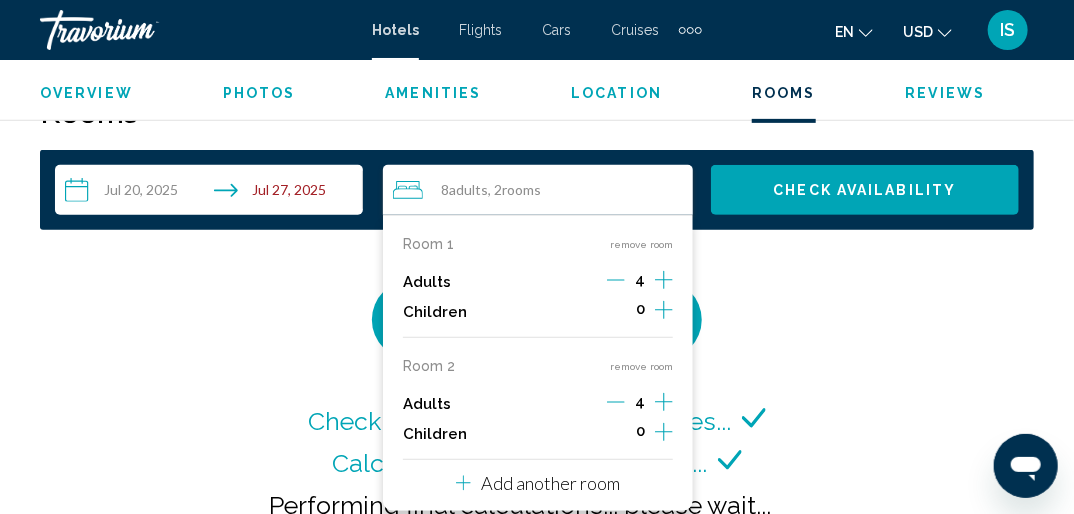 drag, startPoint x: 628, startPoint y: 281, endPoint x: 614, endPoint y: 408, distance: 127.769325 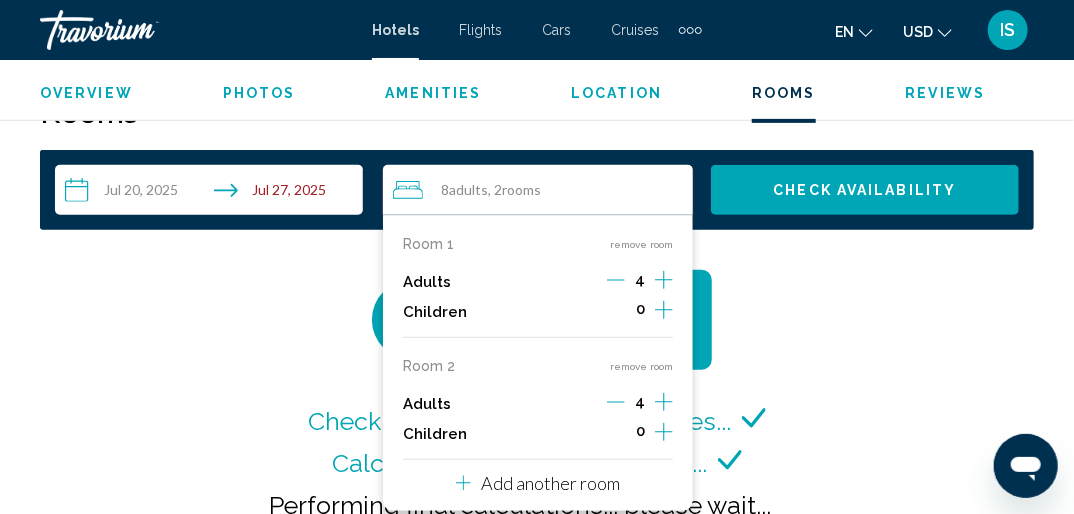 click 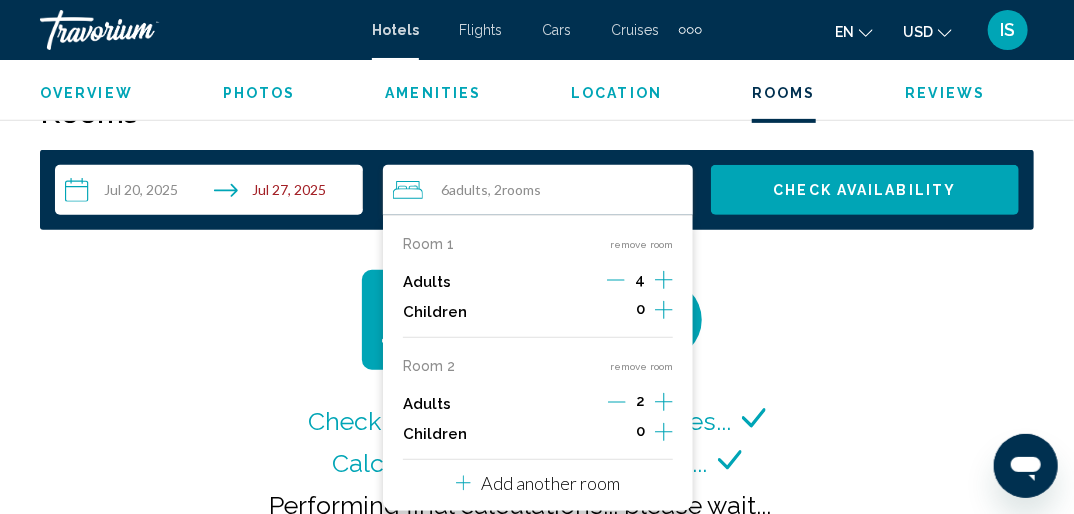 click 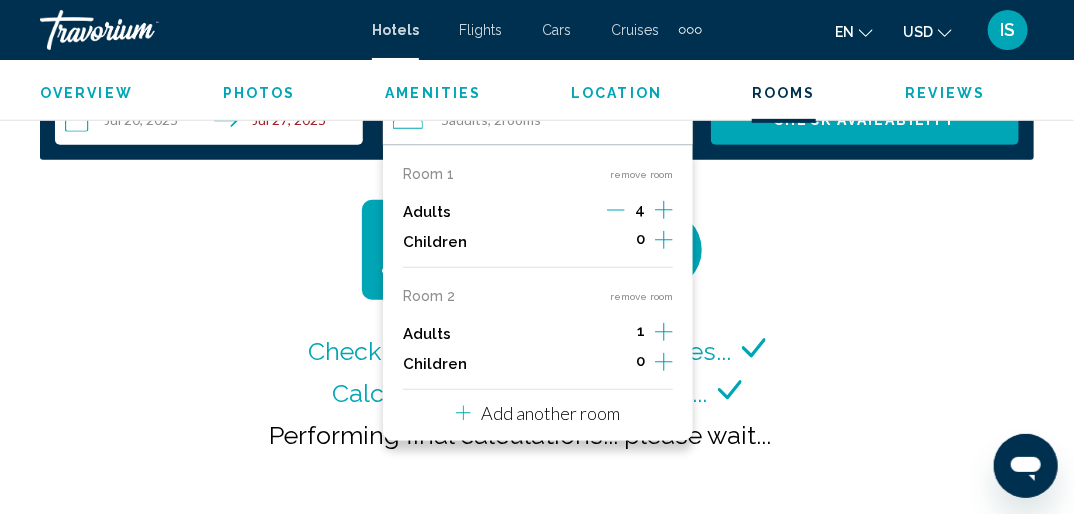 scroll, scrollTop: 2968, scrollLeft: 0, axis: vertical 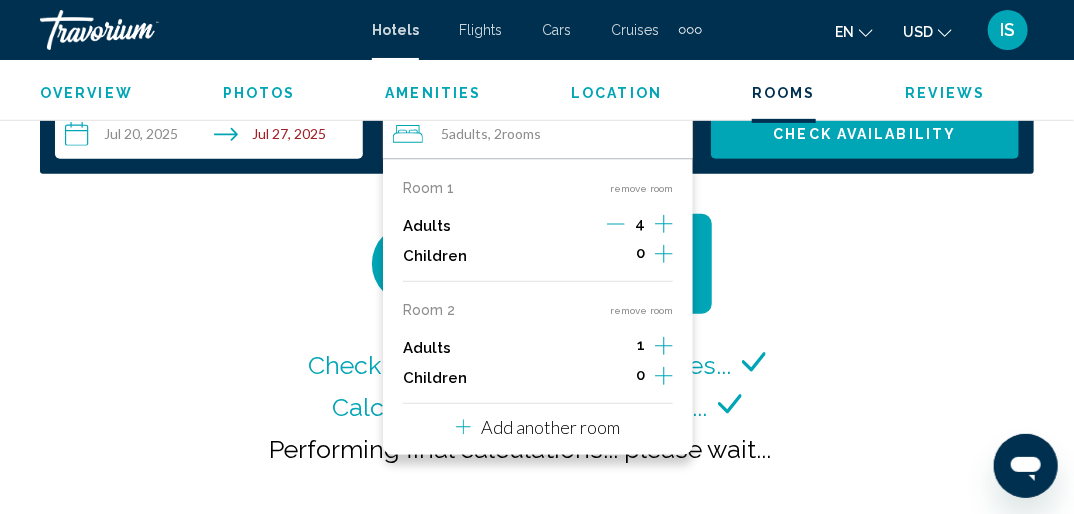 click 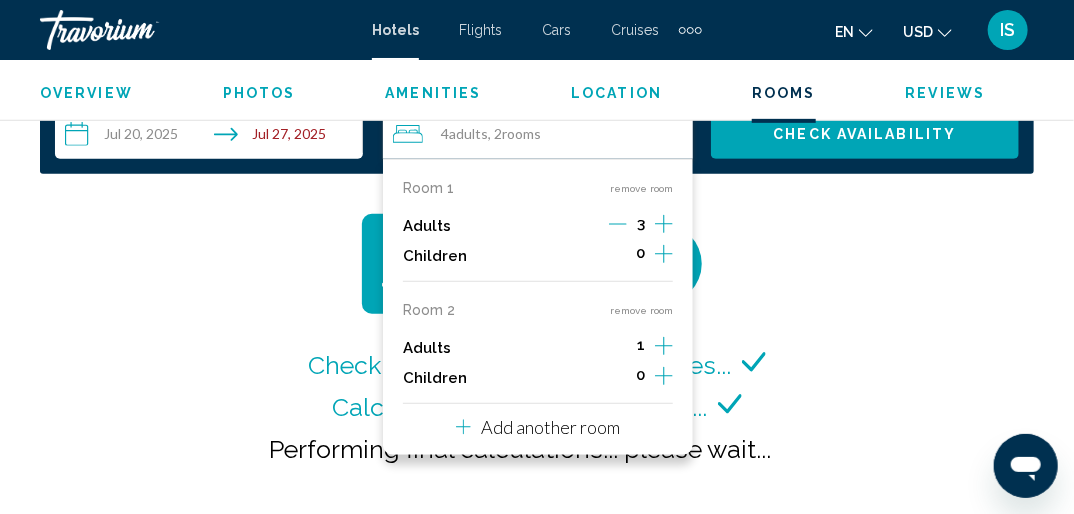 click 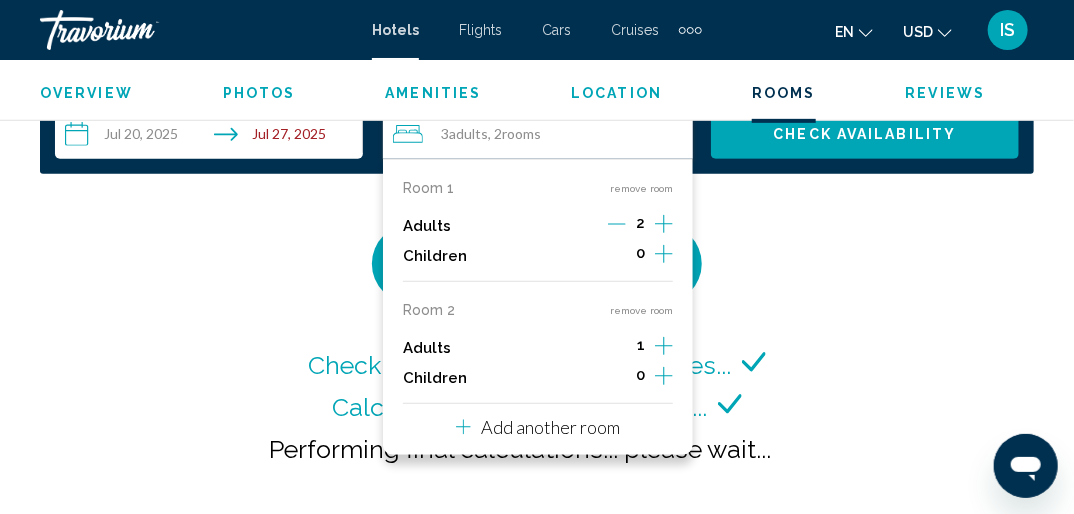 click 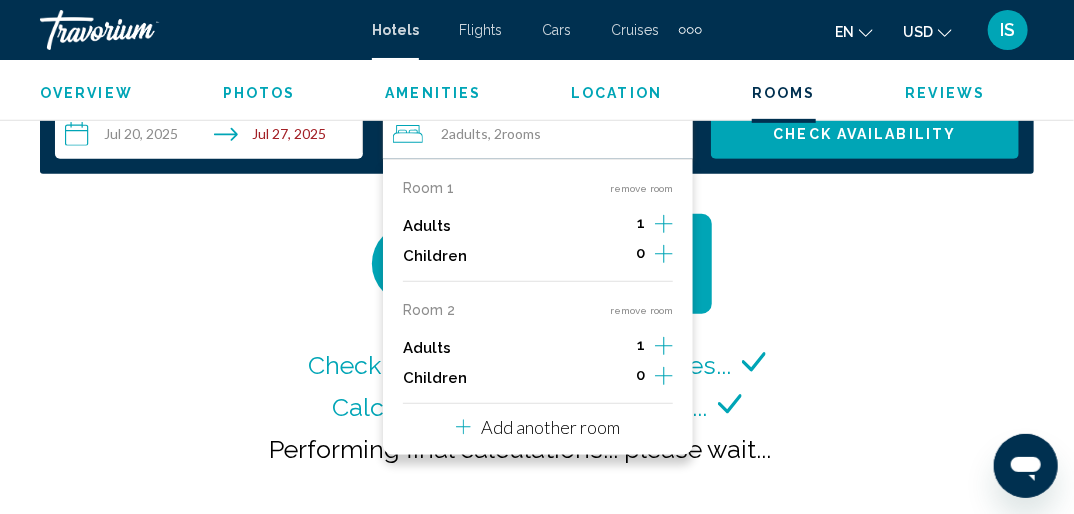 click on "1" at bounding box center [641, 223] 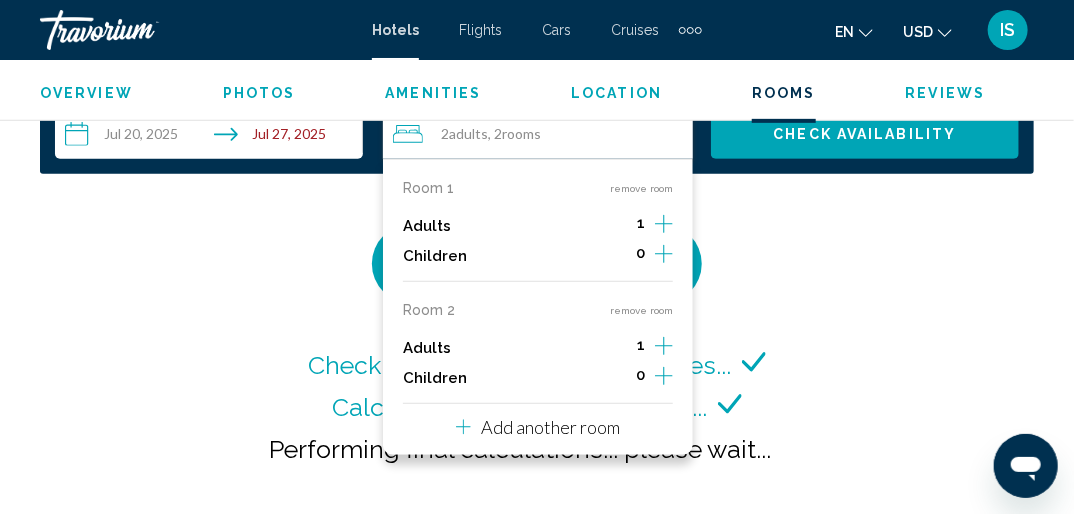 click on "1" at bounding box center (641, 226) 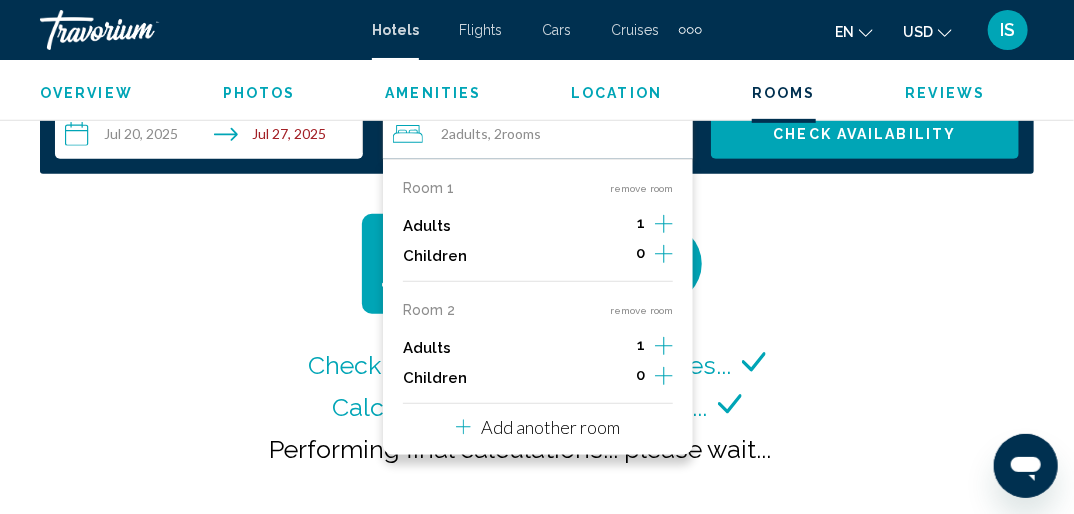click 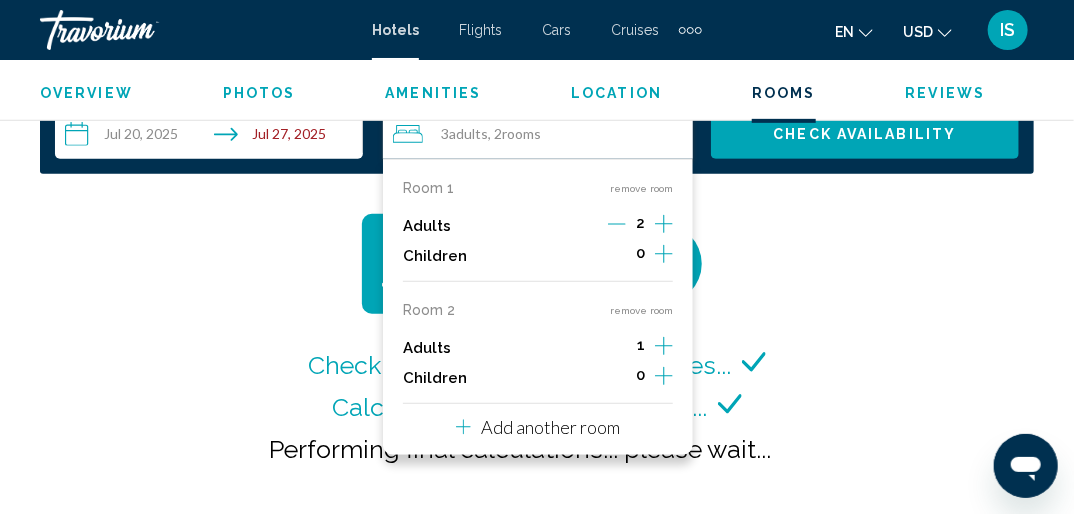click on "1" at bounding box center [641, 348] 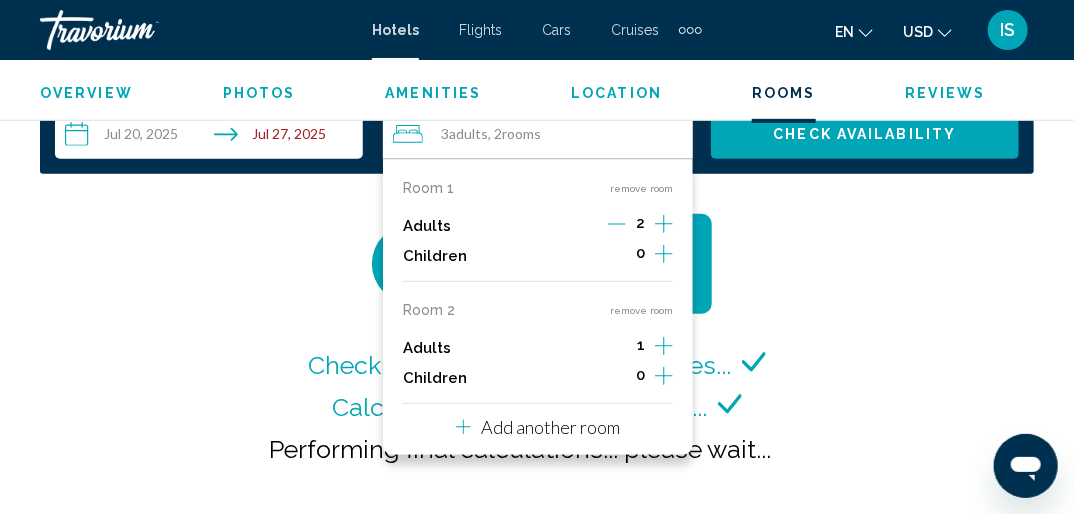 click 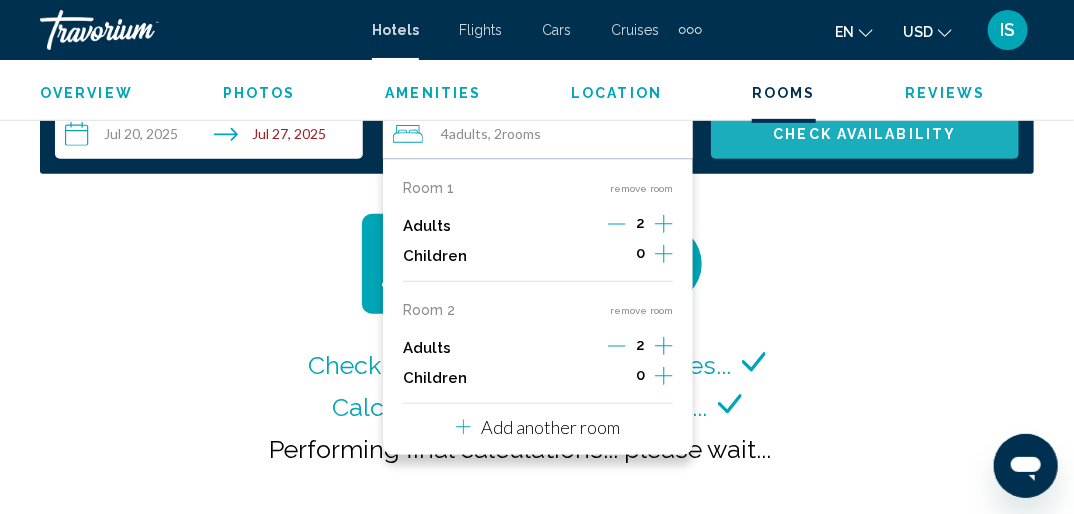 click on "Check Availability" at bounding box center (865, 135) 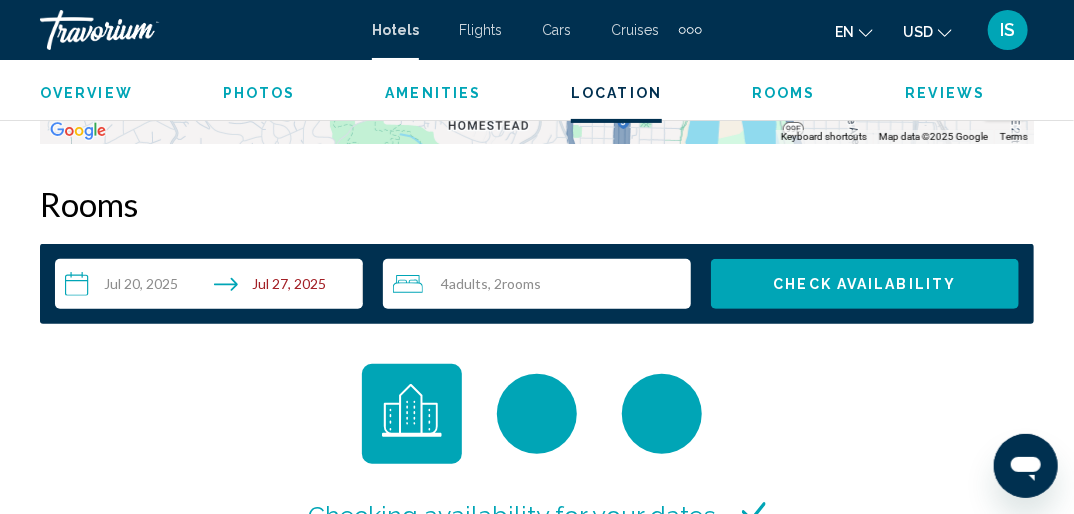 scroll, scrollTop: 2817, scrollLeft: 0, axis: vertical 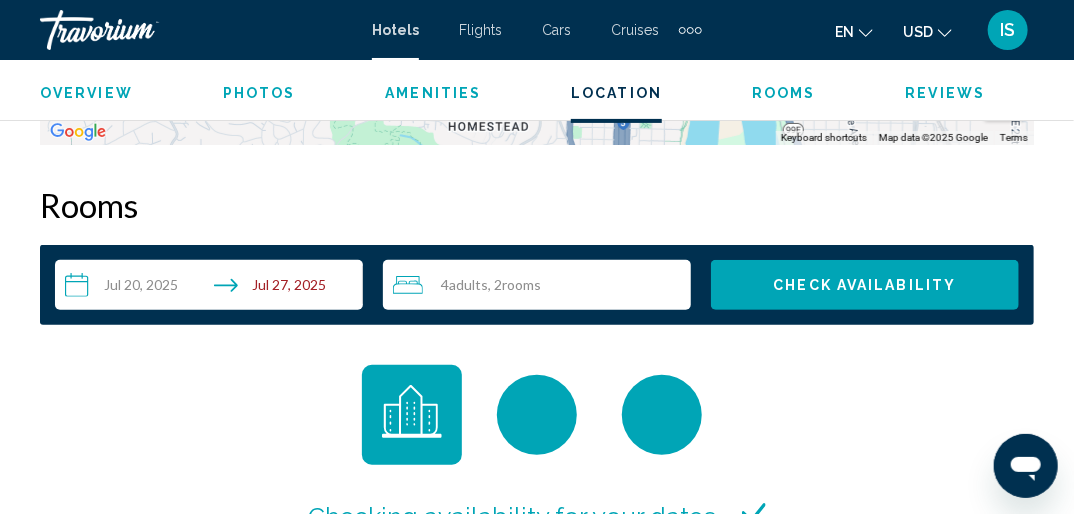 click on "To activate drag with keyboard, press Alt + Enter. Once in keyboard drag state, use the arrow keys to move the marker. To complete the drag, press the Enter key. To cancel, press Escape." at bounding box center [537, -155] 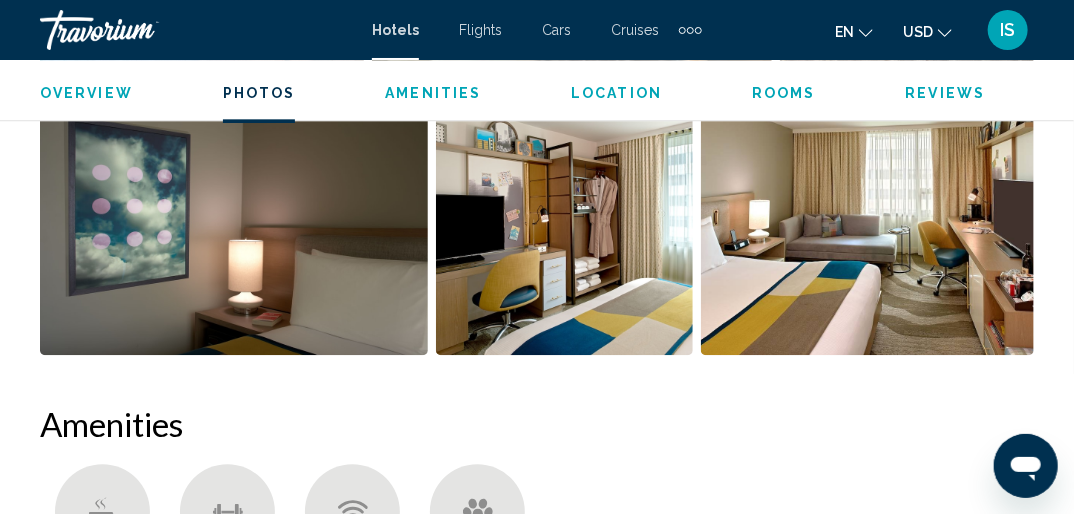 scroll, scrollTop: 1609, scrollLeft: 0, axis: vertical 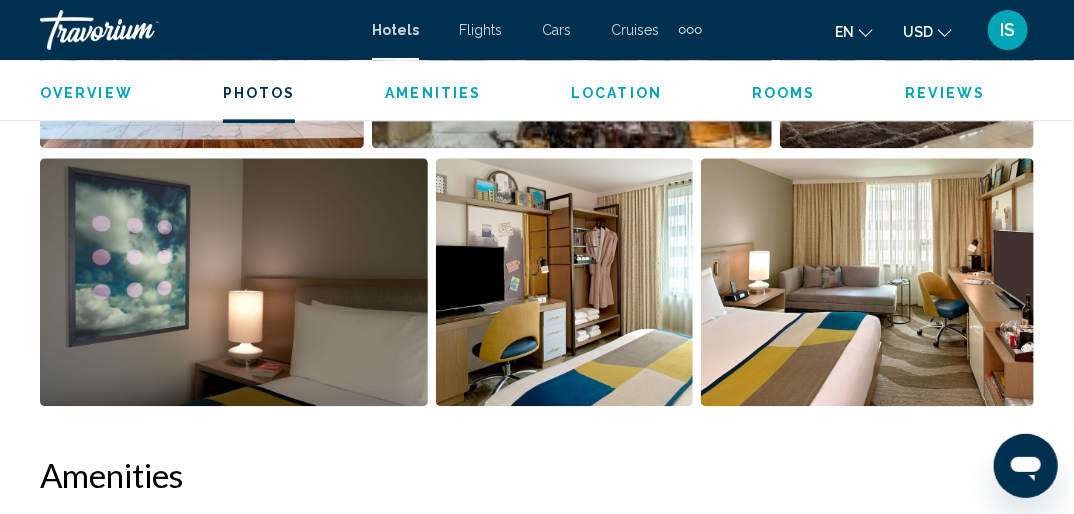 click at bounding box center (565, 282) 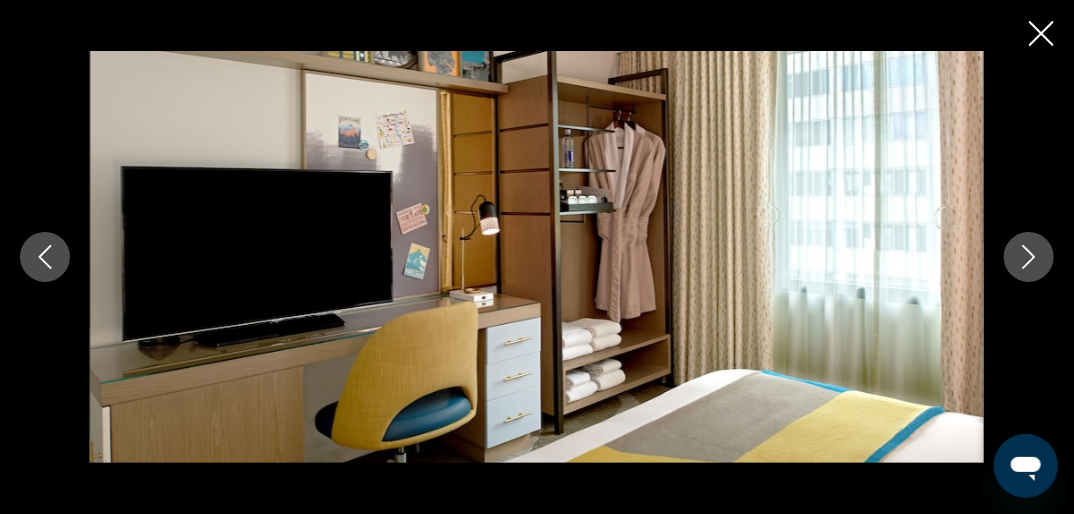 click at bounding box center [537, 256] 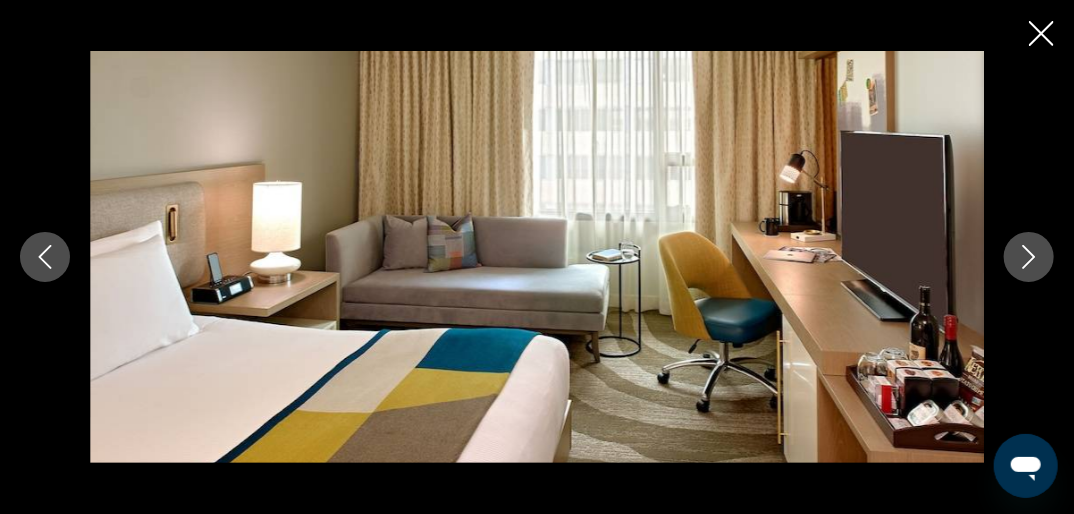 click 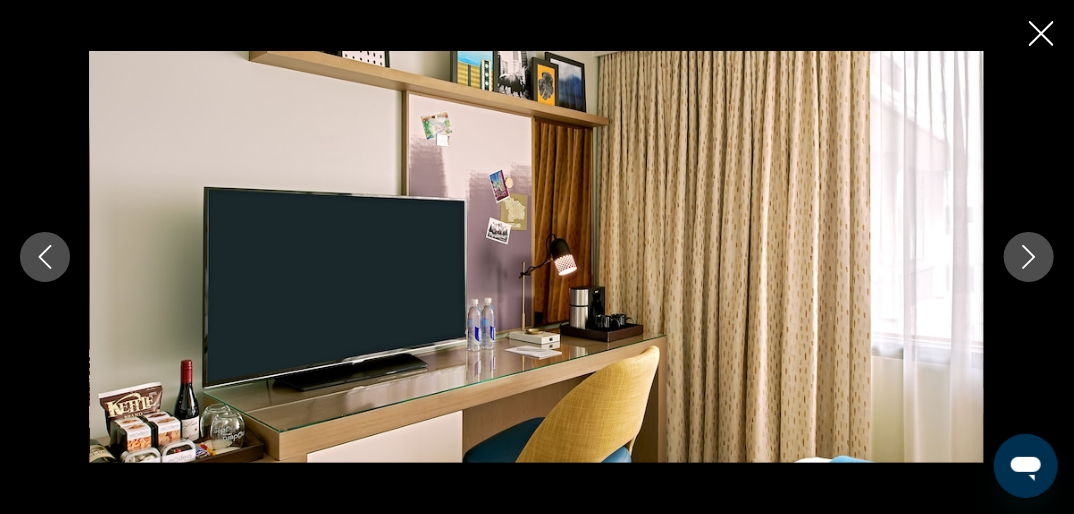 click 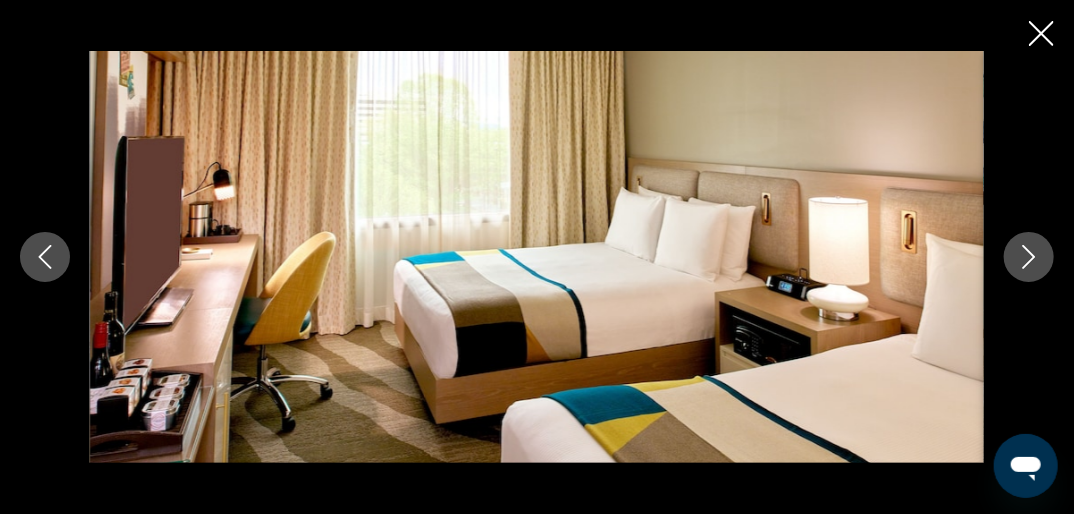 click 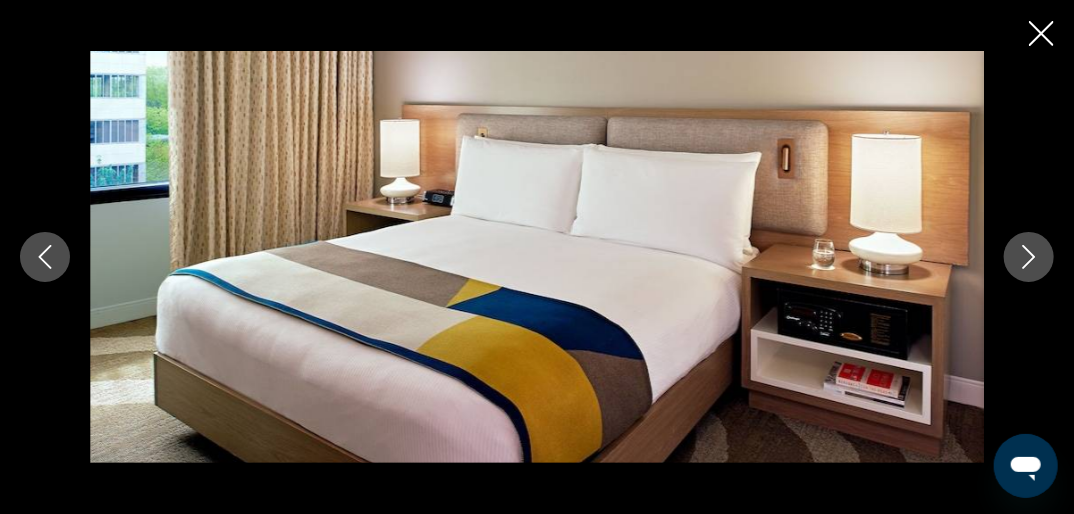 click 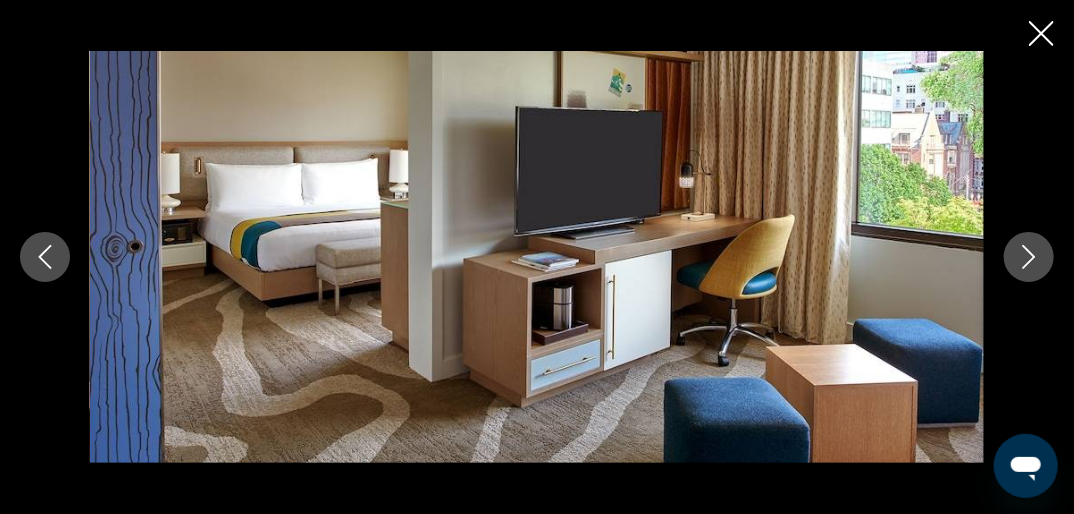 click 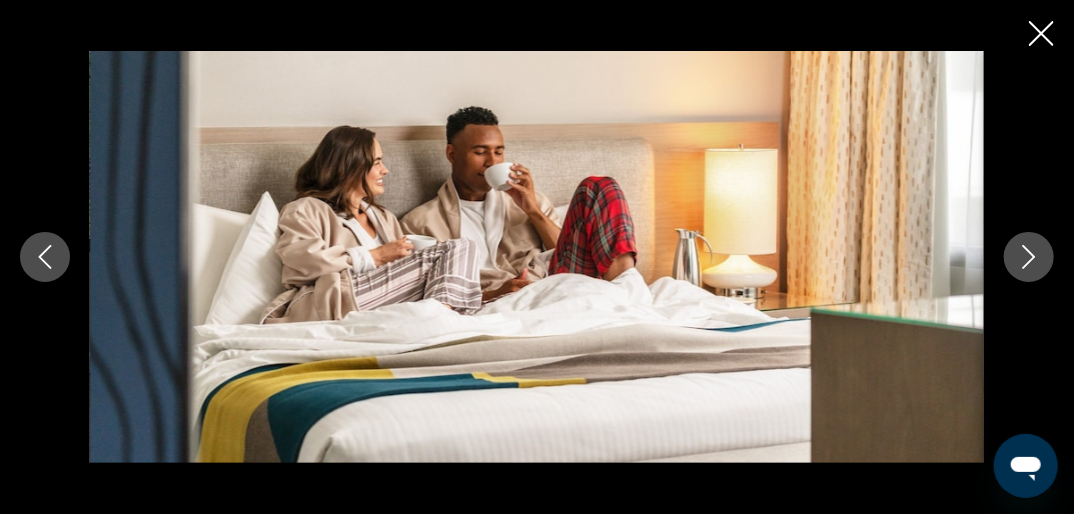 click 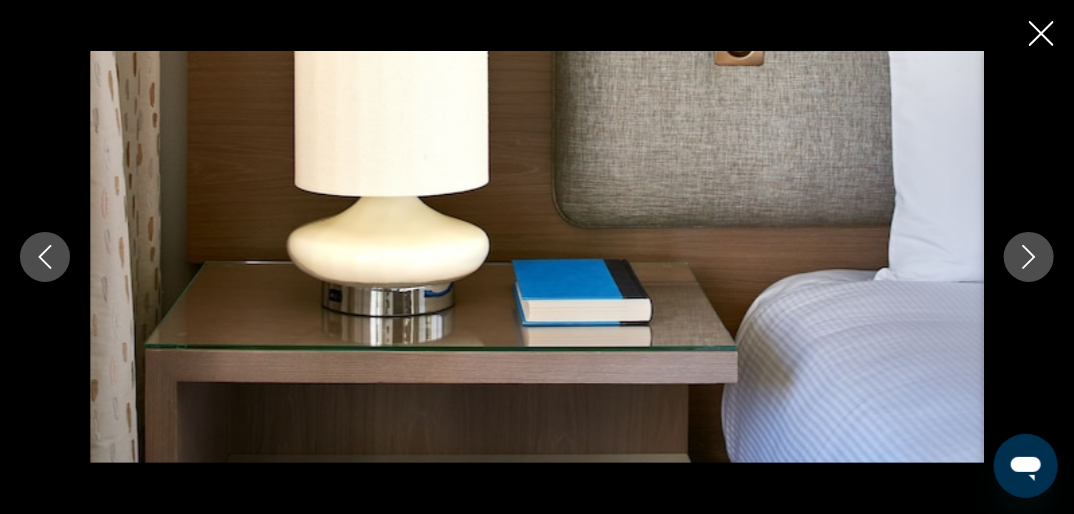 click 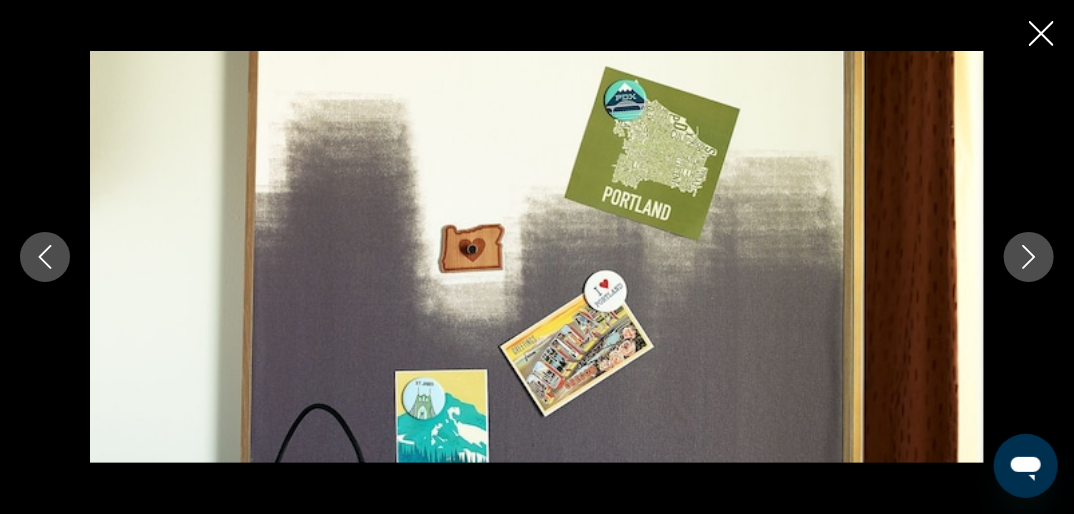 click 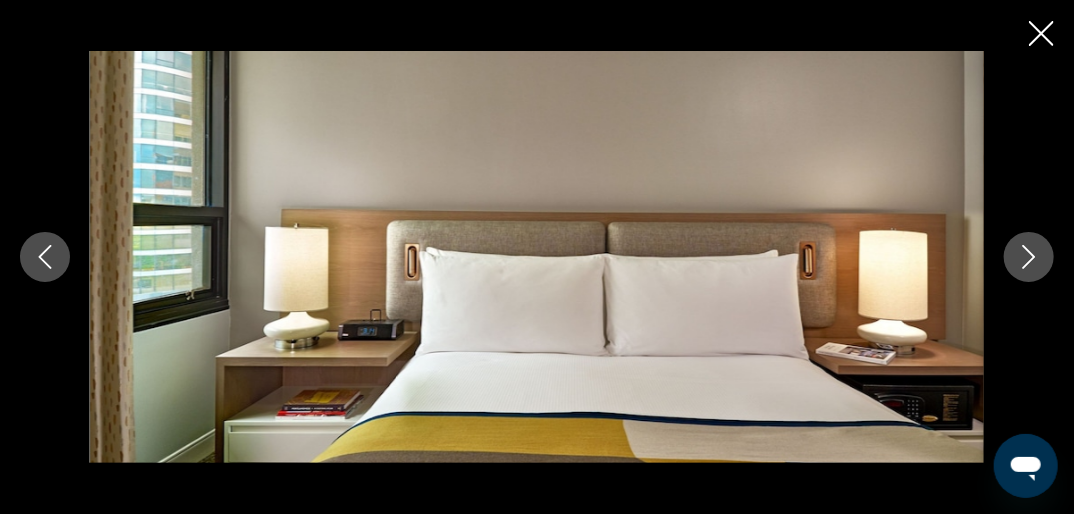 click 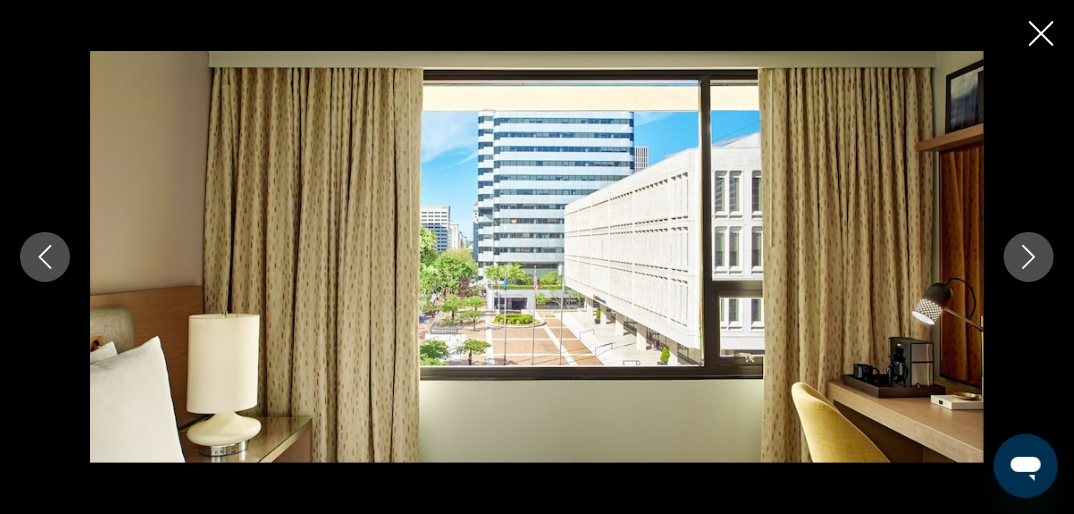 click 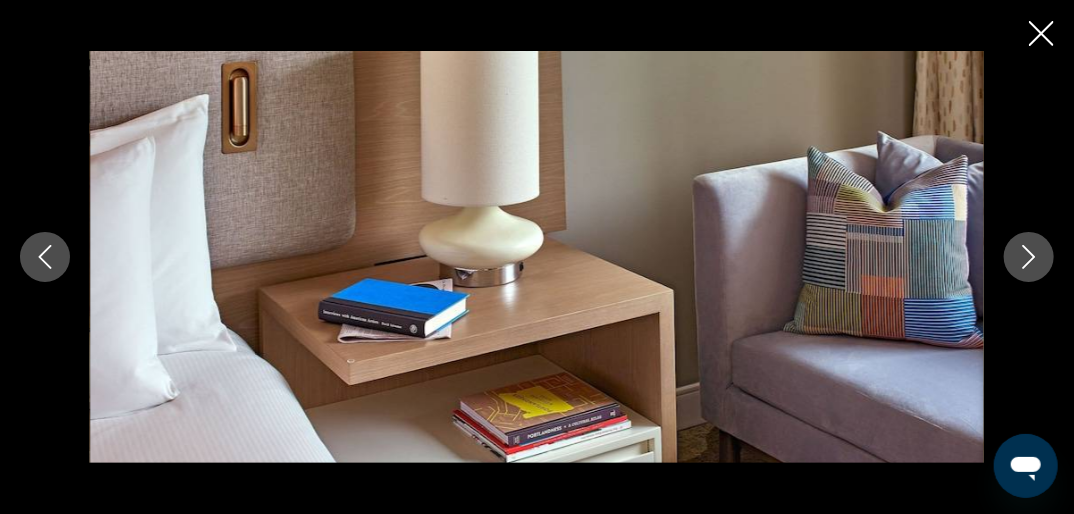 click 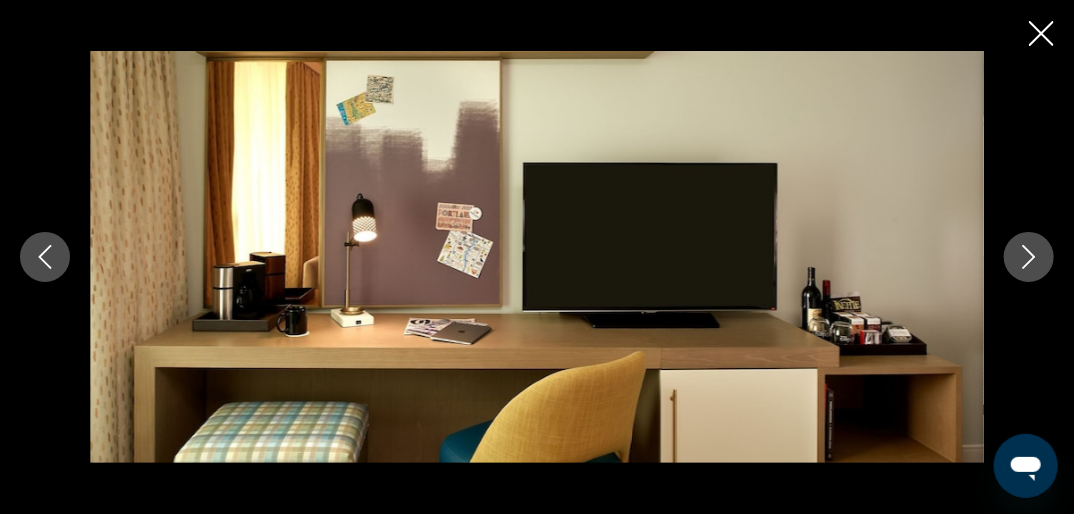 click 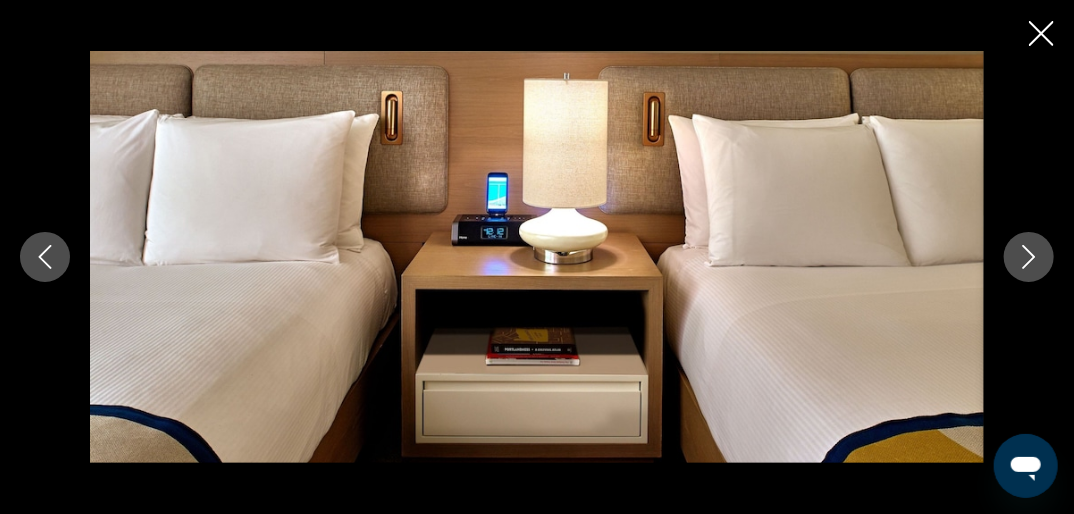 click 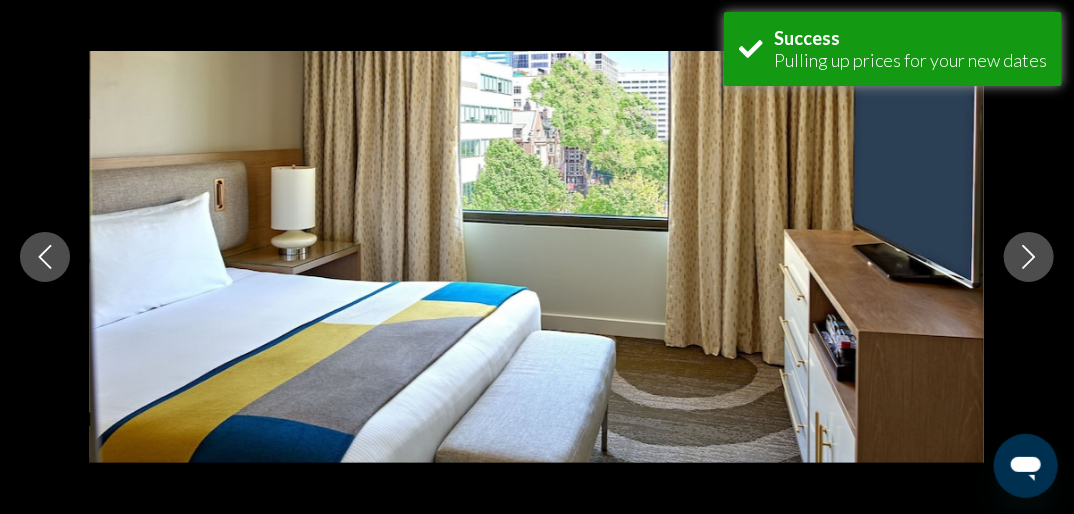 scroll, scrollTop: 0, scrollLeft: 0, axis: both 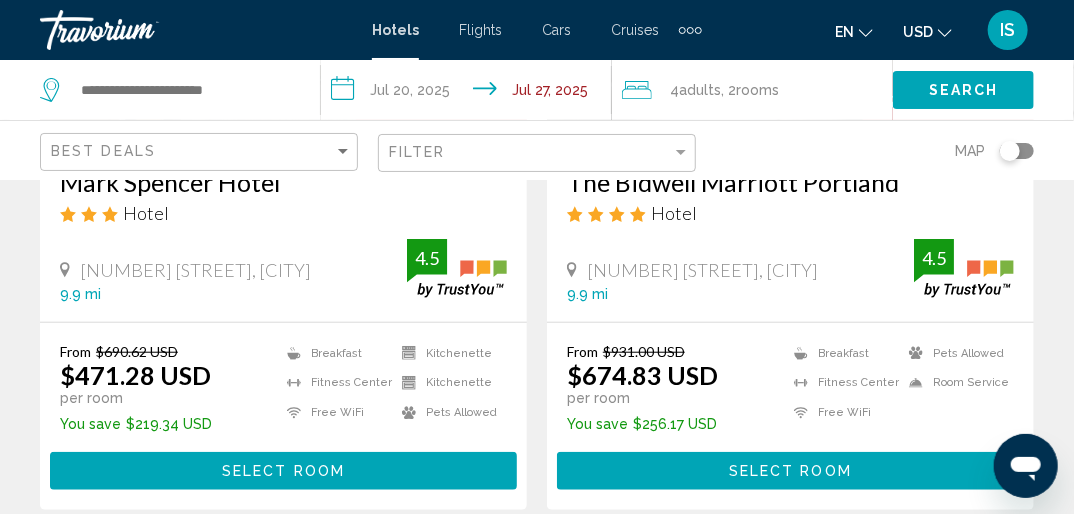 click 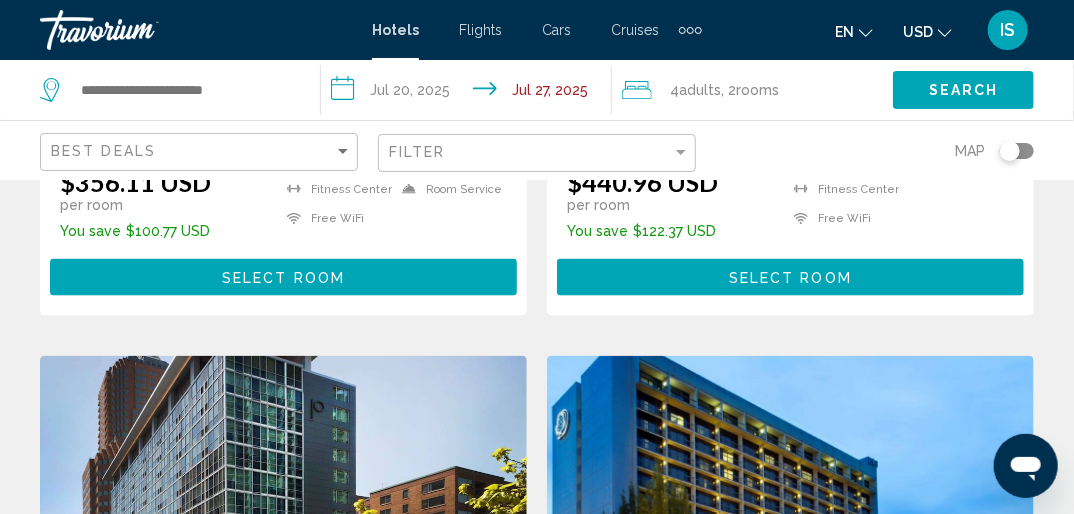 scroll, scrollTop: 3570, scrollLeft: 0, axis: vertical 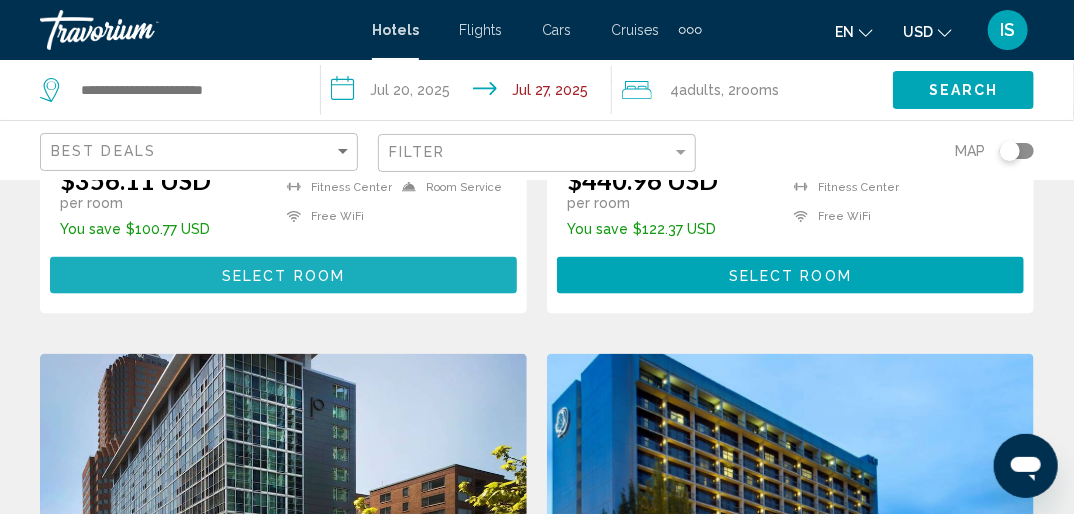 click on "Select Room" at bounding box center [283, 276] 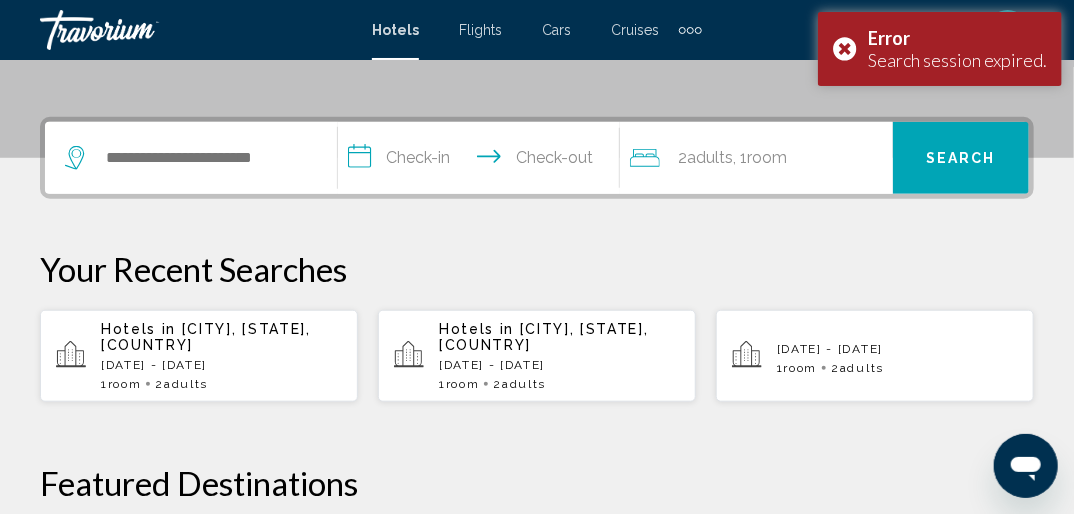 scroll, scrollTop: 444, scrollLeft: 0, axis: vertical 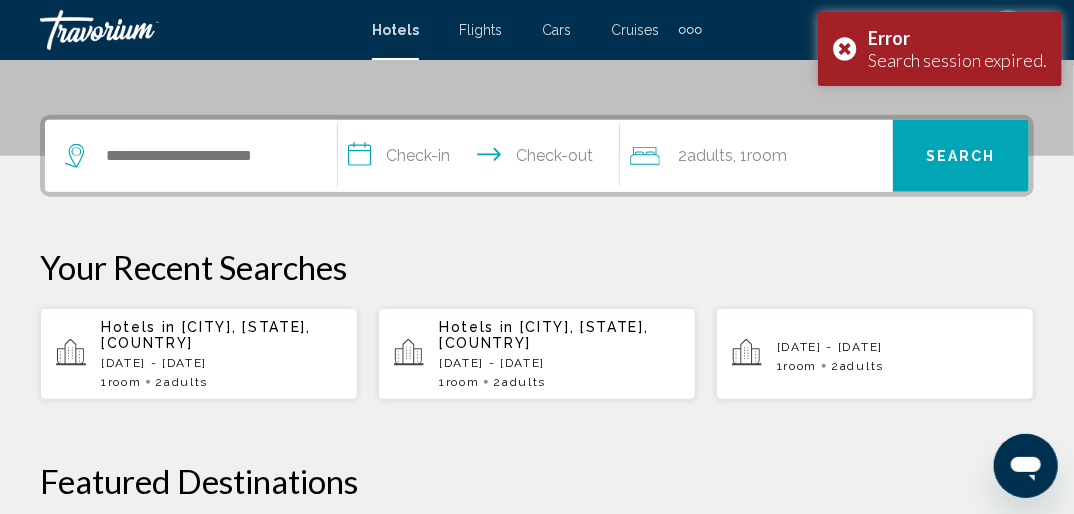 click at bounding box center [186, 156] 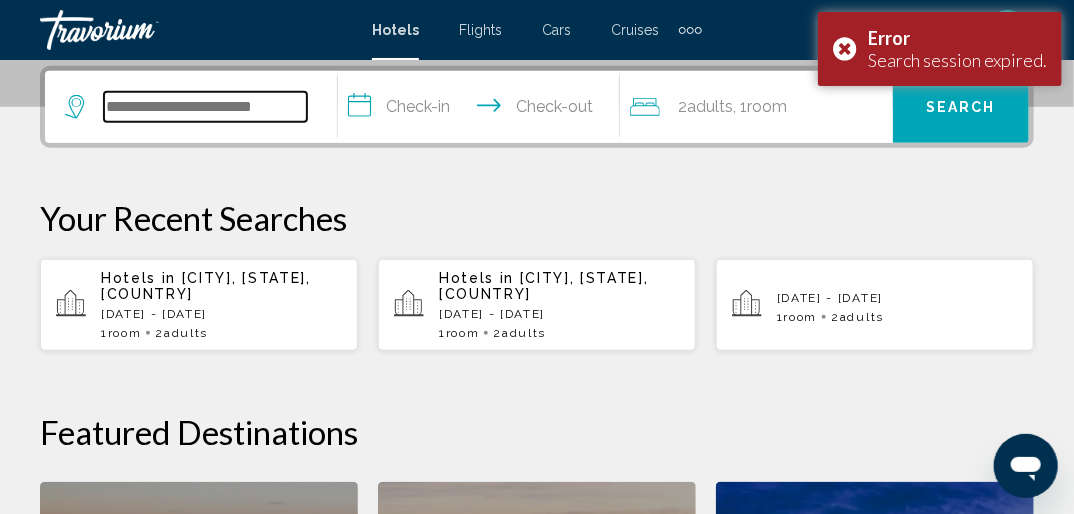 click at bounding box center (205, 107) 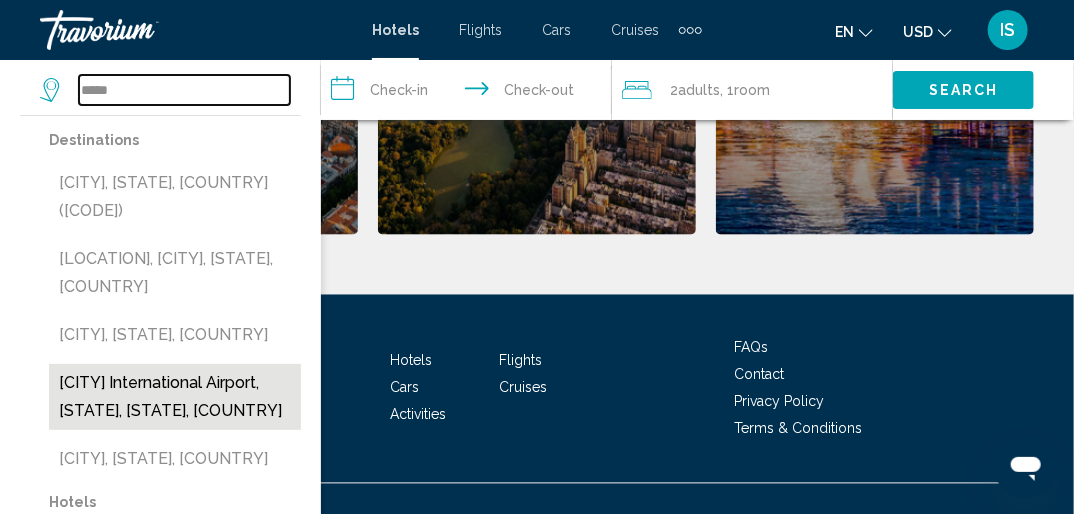 scroll, scrollTop: 1193, scrollLeft: 0, axis: vertical 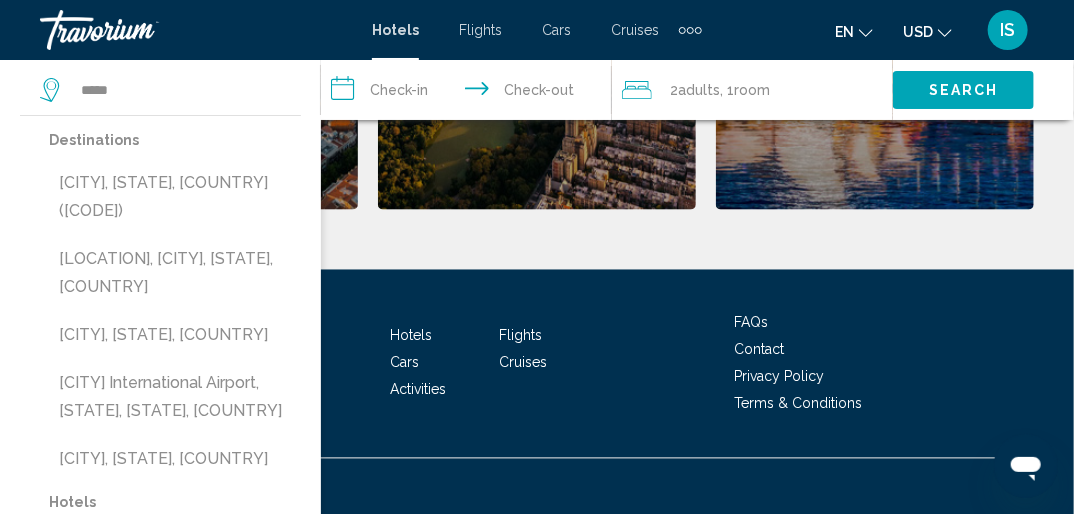 drag, startPoint x: 84, startPoint y: 531, endPoint x: 22, endPoint y: 554, distance: 66.12866 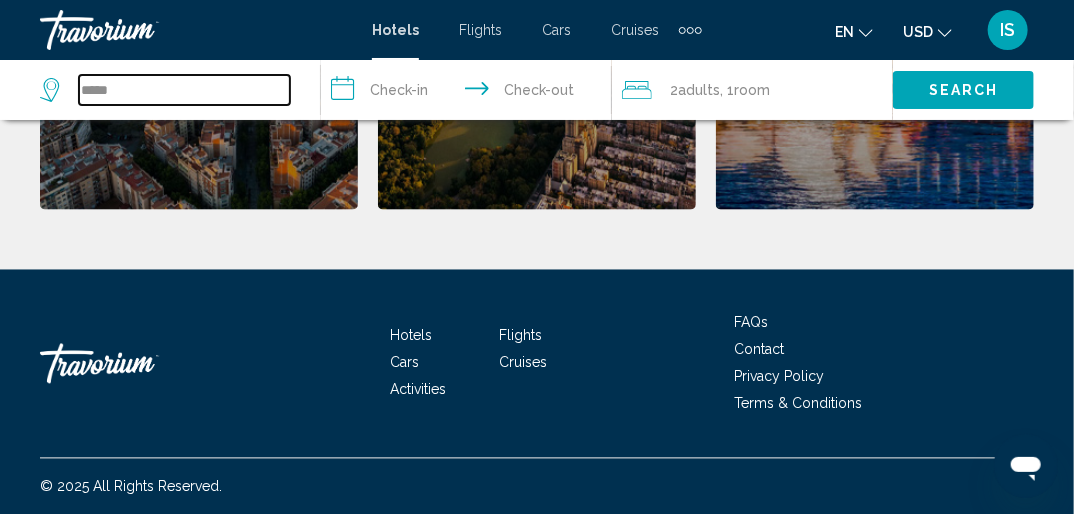 click on "*****" at bounding box center (184, 90) 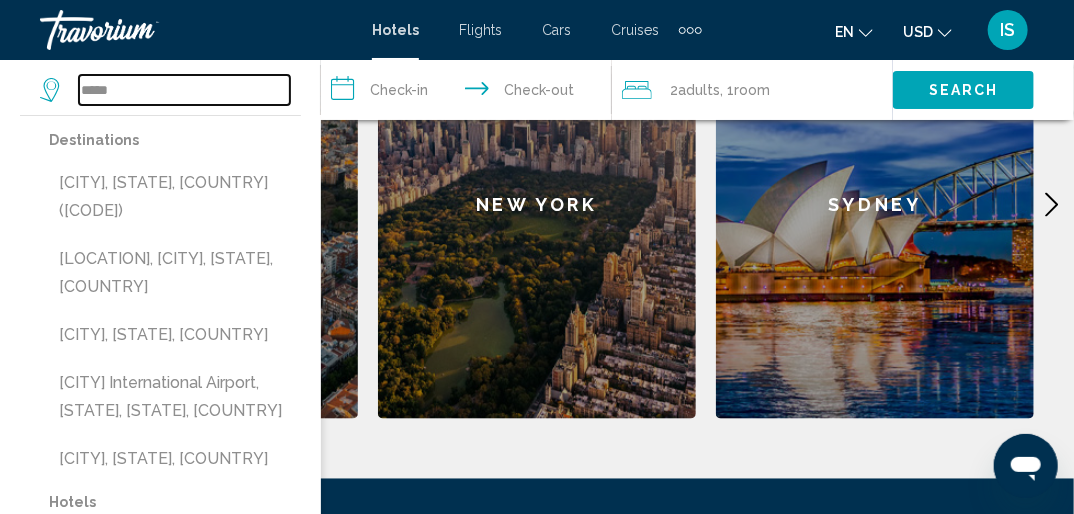 scroll, scrollTop: 983, scrollLeft: 0, axis: vertical 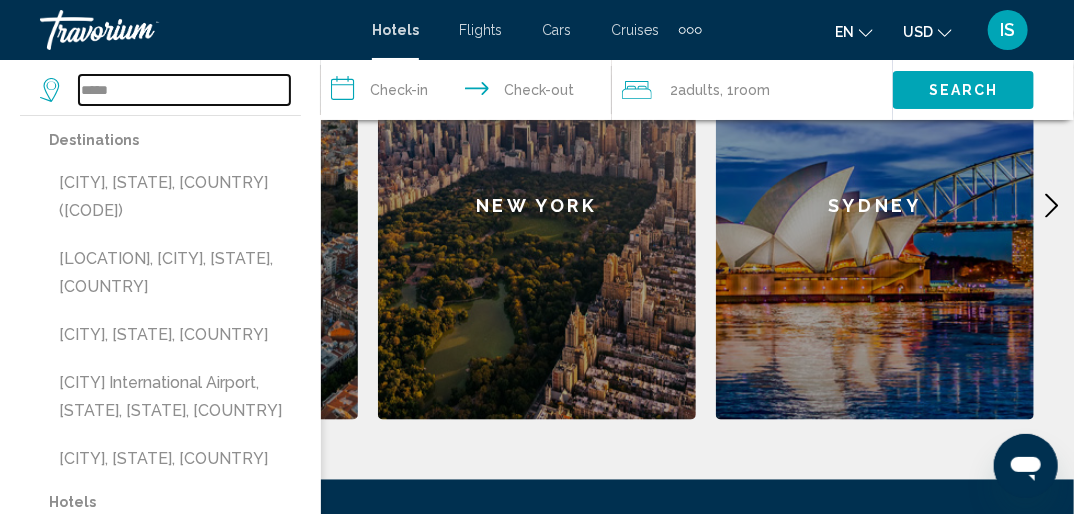 click on "*****" at bounding box center (184, 90) 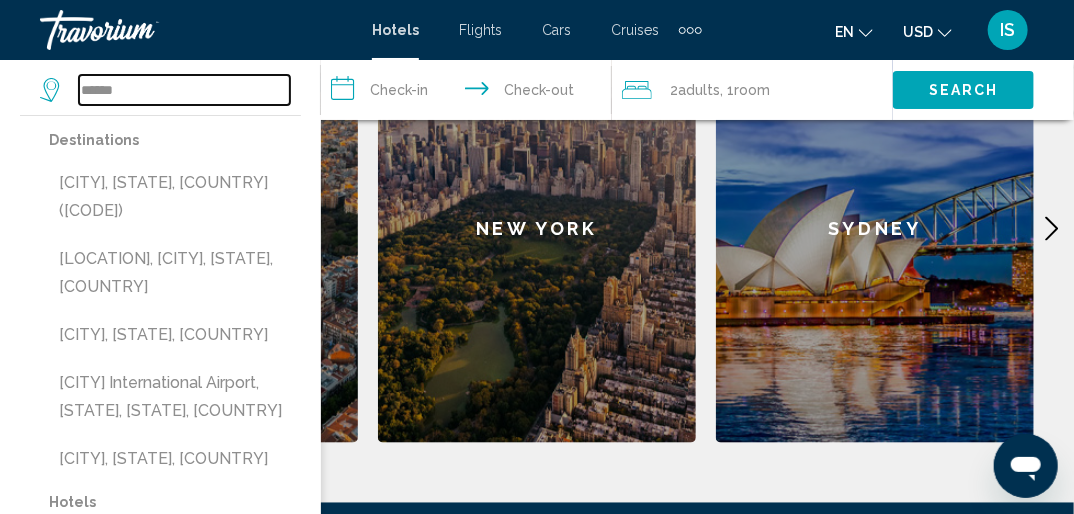 scroll, scrollTop: 957, scrollLeft: 0, axis: vertical 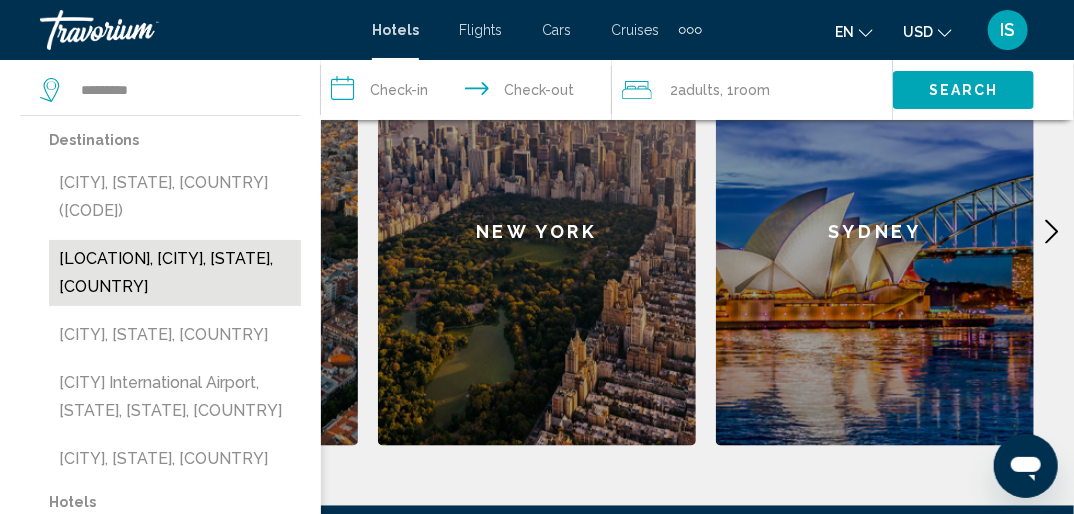 click on "[LOCATION], [CITY], [STATE], [COUNTRY]" at bounding box center (175, 273) 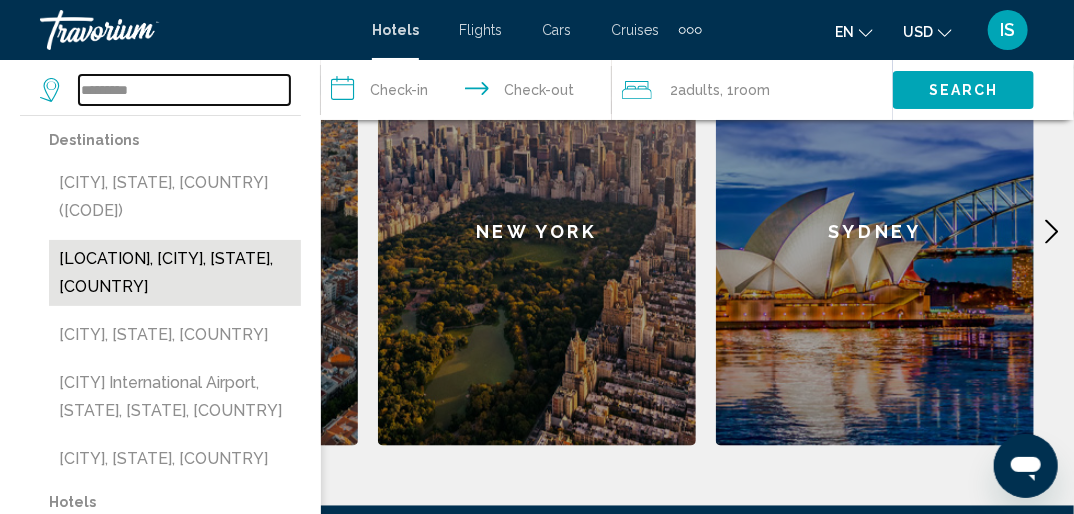 type on "**********" 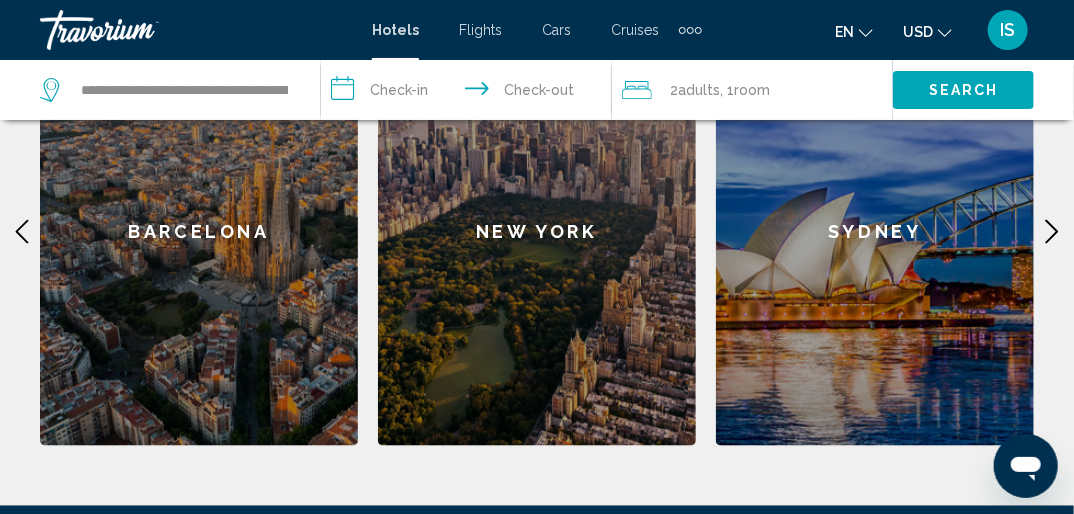 click on "**********" at bounding box center (470, 93) 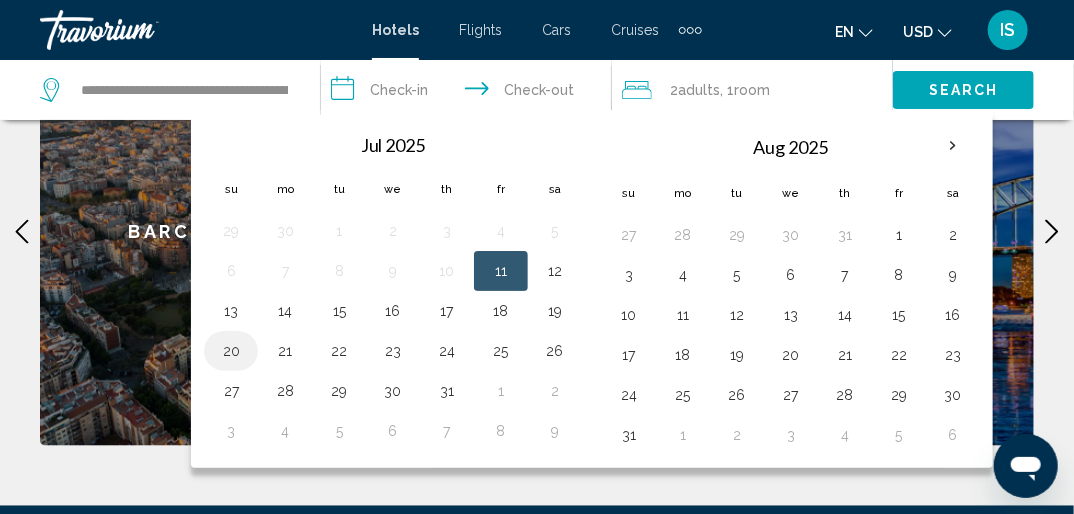 click on "20" at bounding box center (231, 351) 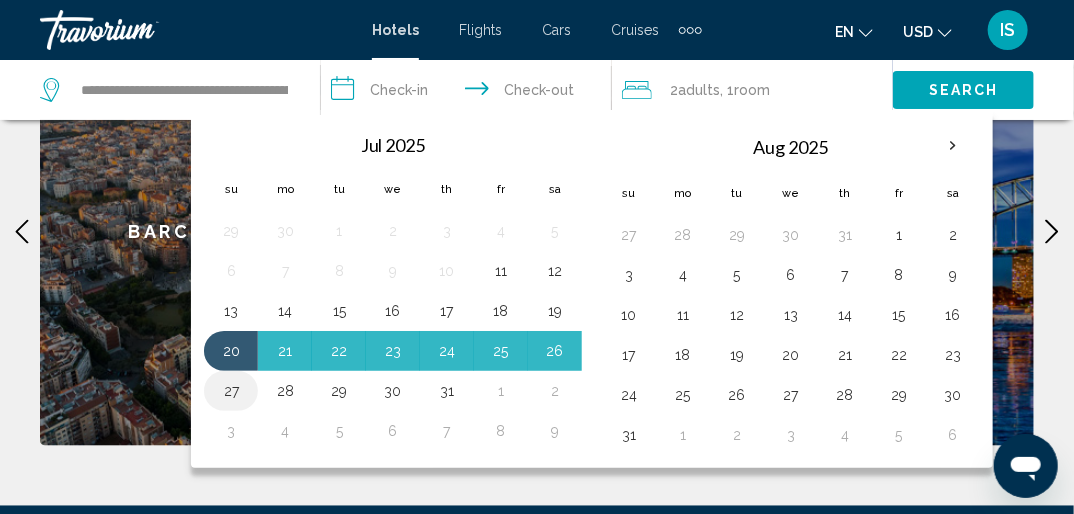 click on "27" at bounding box center (231, 391) 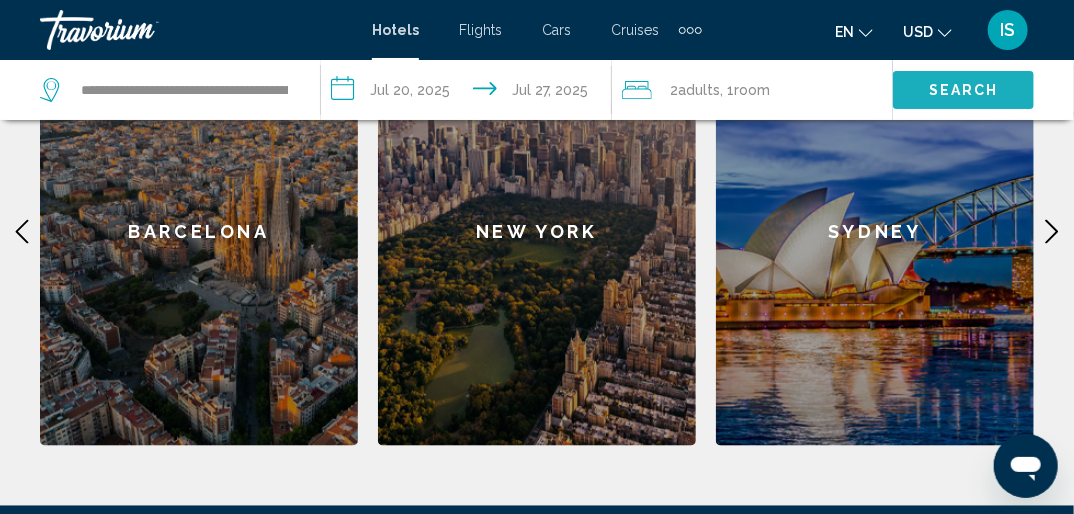 click on "Search" at bounding box center [964, 91] 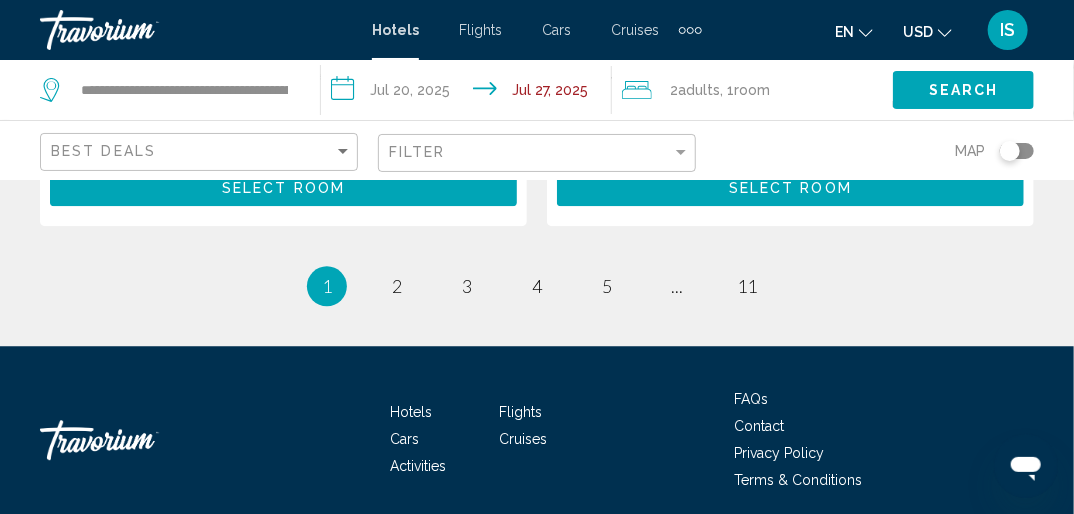 scroll, scrollTop: 4356, scrollLeft: 0, axis: vertical 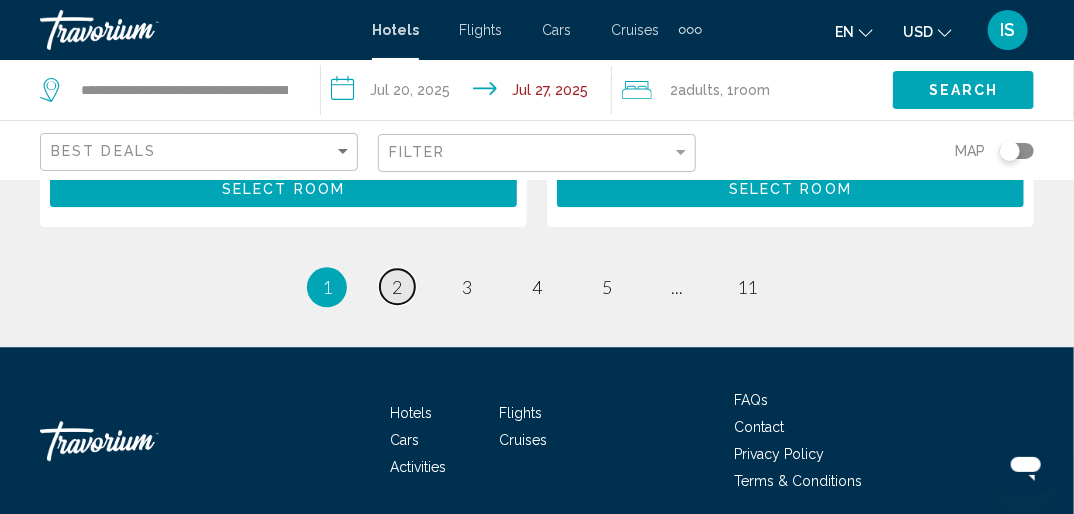click on "page  2" at bounding box center [397, 286] 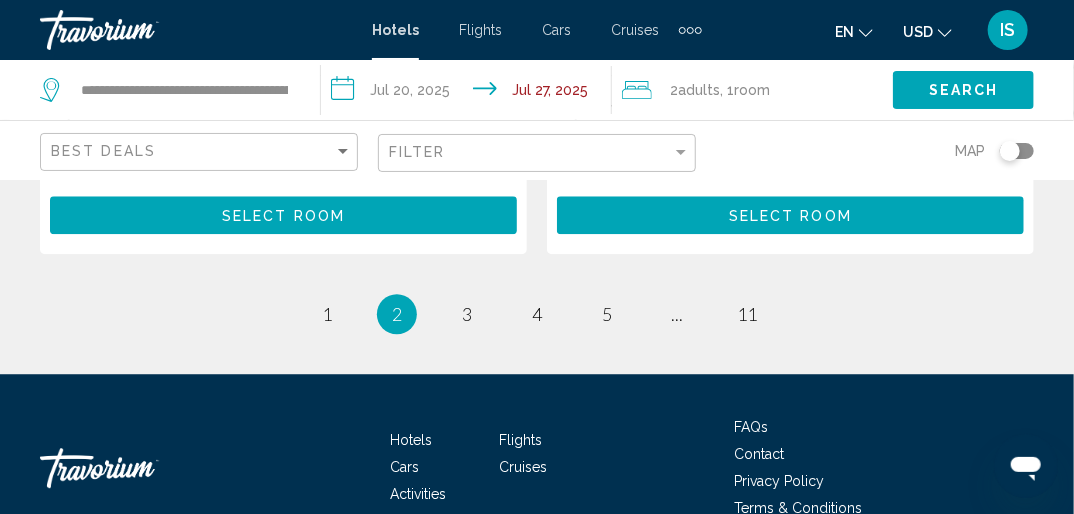 scroll, scrollTop: 4356, scrollLeft: 0, axis: vertical 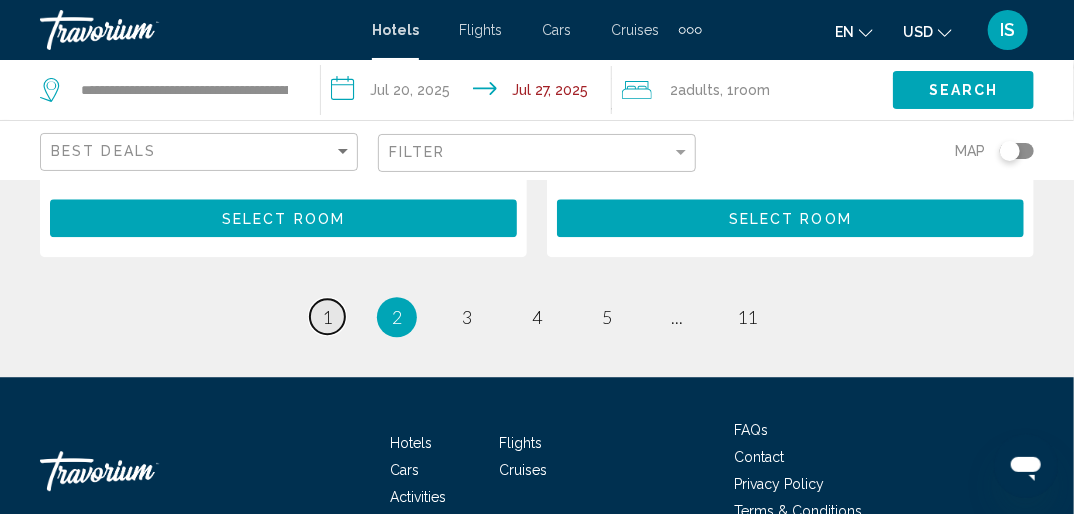 click on "1" at bounding box center [327, 317] 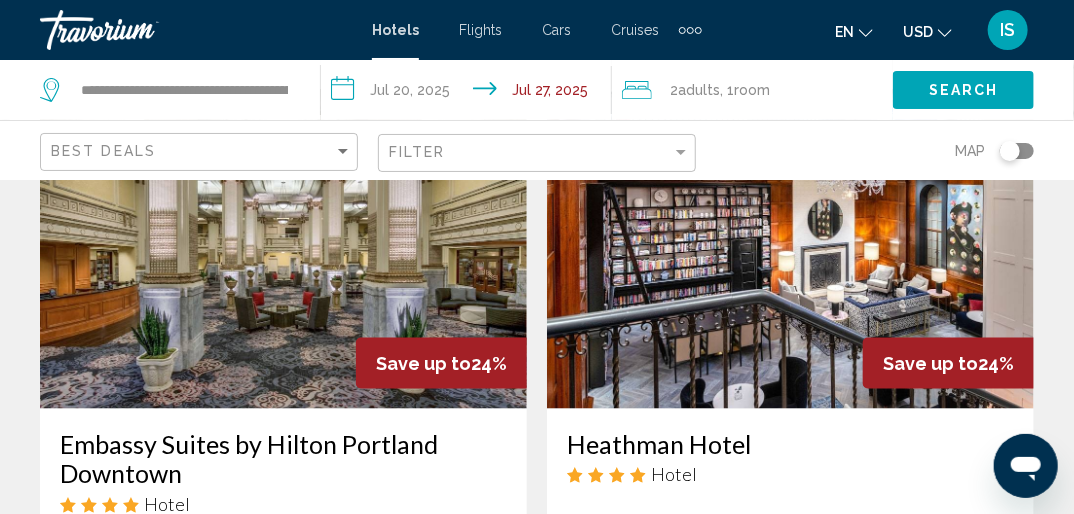 scroll, scrollTop: 876, scrollLeft: 0, axis: vertical 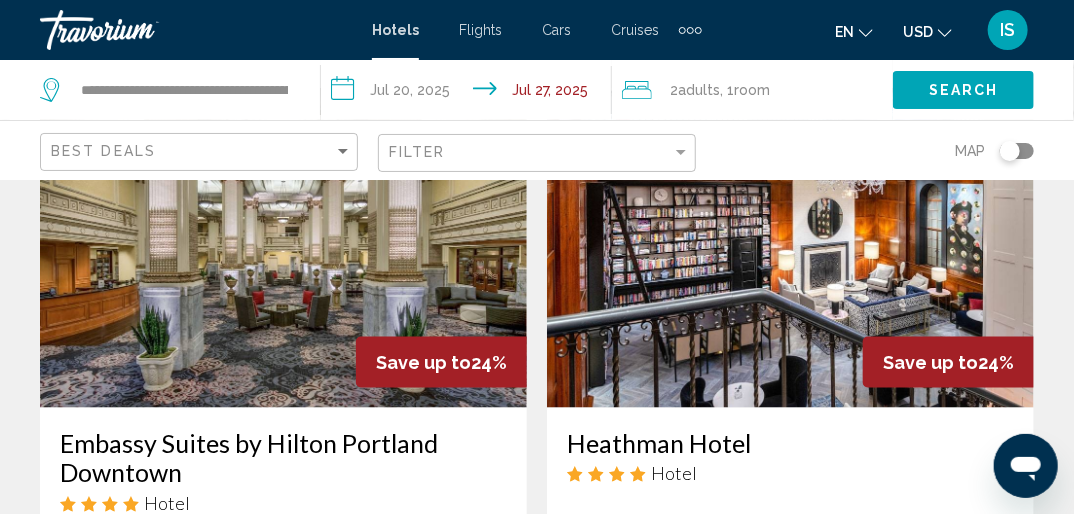 click at bounding box center (283, 248) 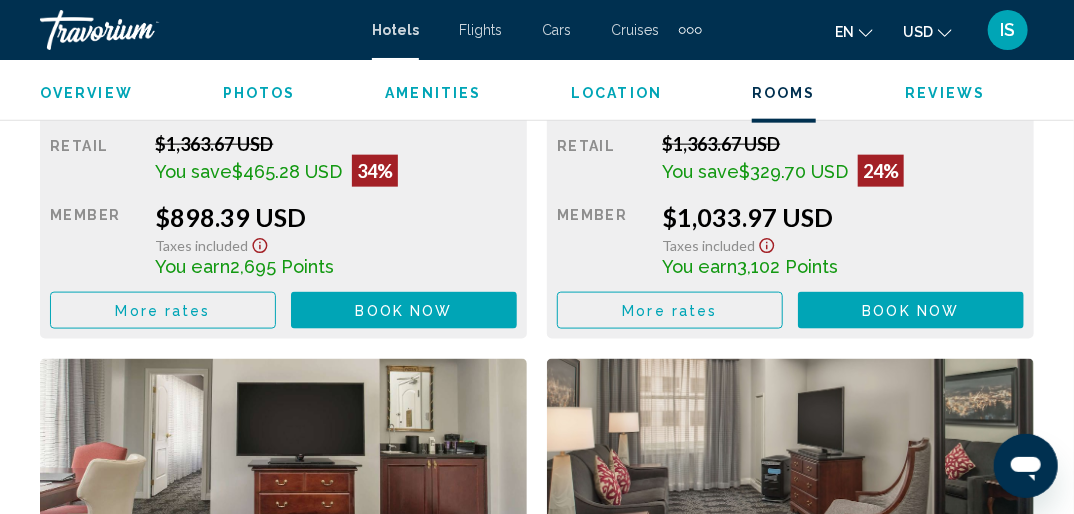 scroll, scrollTop: 3480, scrollLeft: 0, axis: vertical 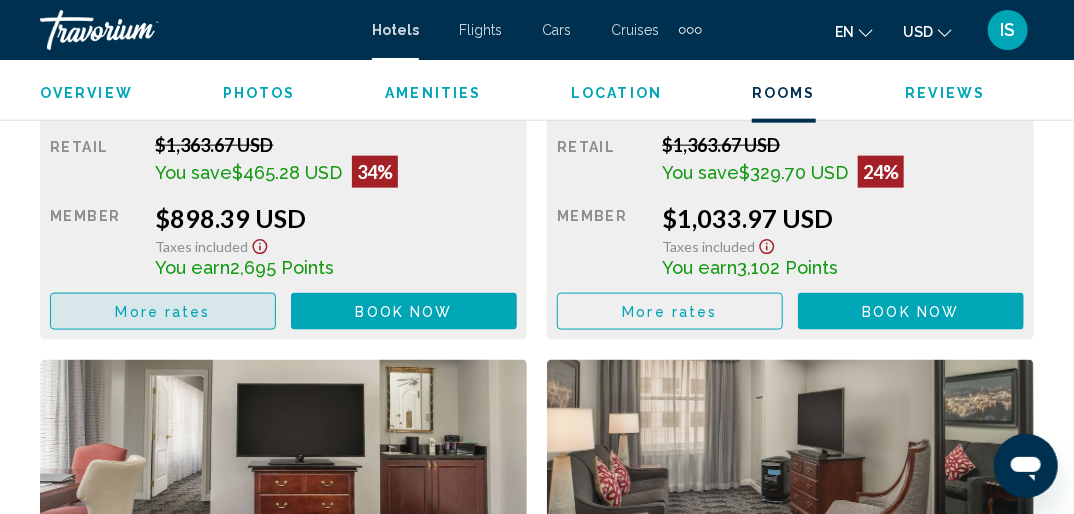 click on "More rates" at bounding box center [163, 312] 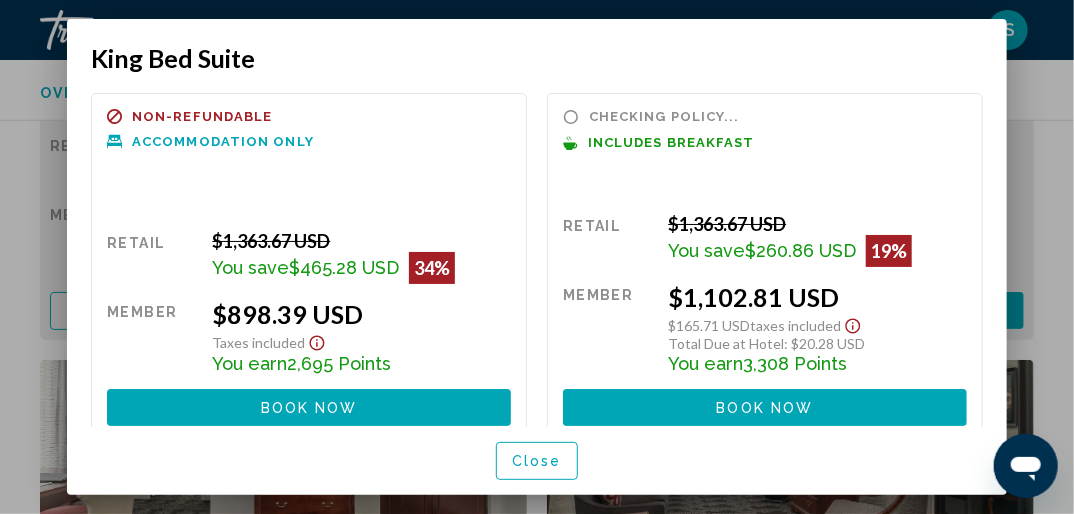 scroll, scrollTop: 0, scrollLeft: 0, axis: both 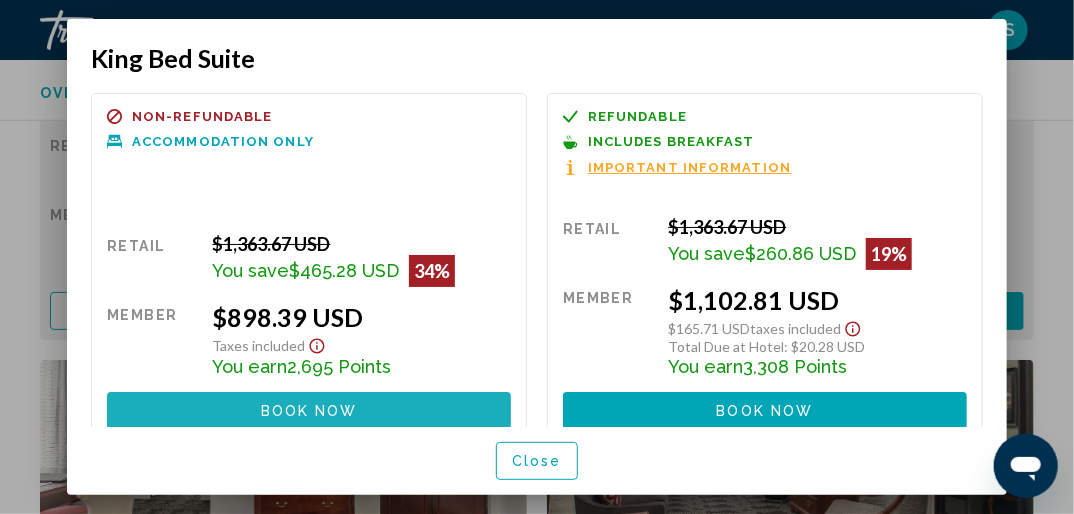 click on "Book now No longer available" at bounding box center (309, 410) 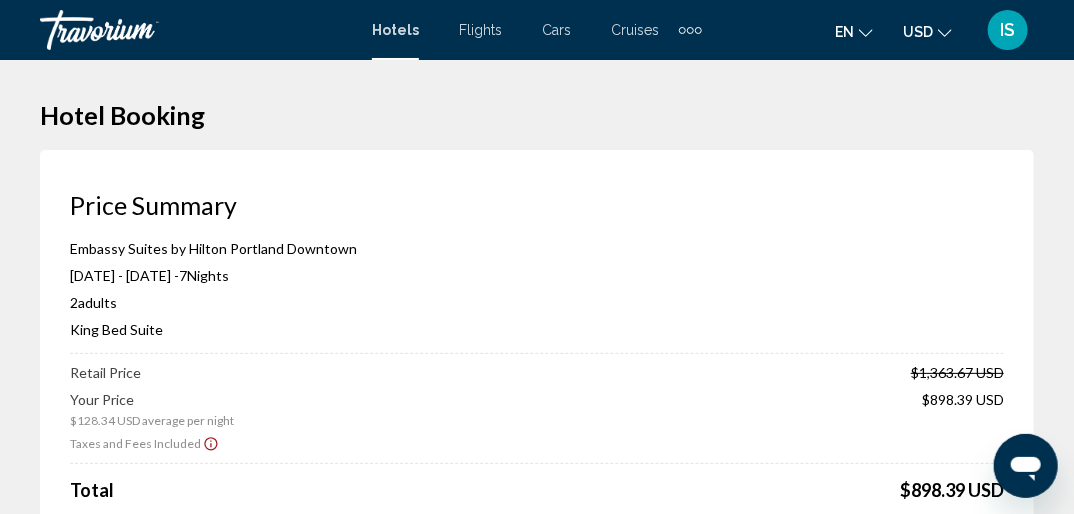 click on "Your Price  $128.34 USD average per night  $898.39 USD" at bounding box center (537, 409) 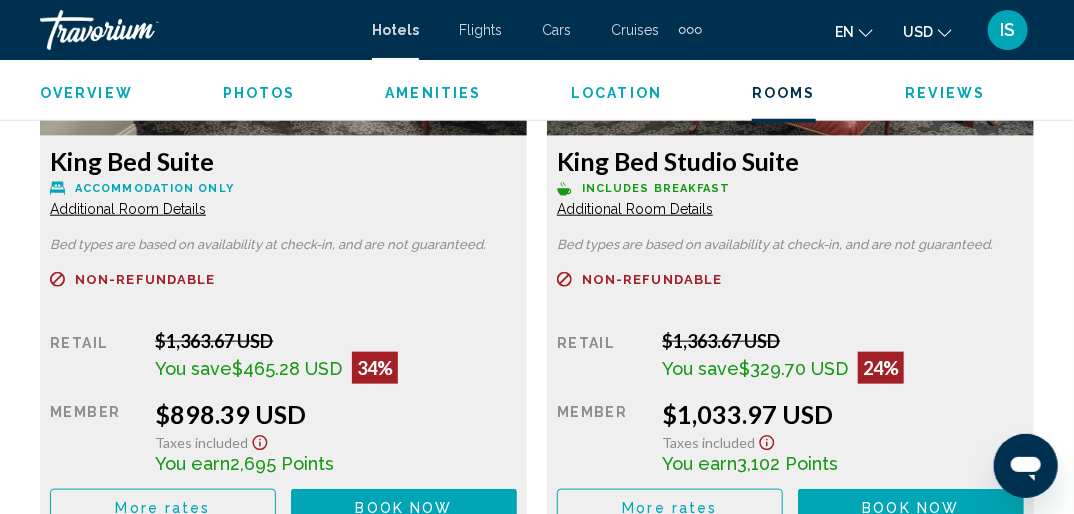scroll, scrollTop: 3284, scrollLeft: 0, axis: vertical 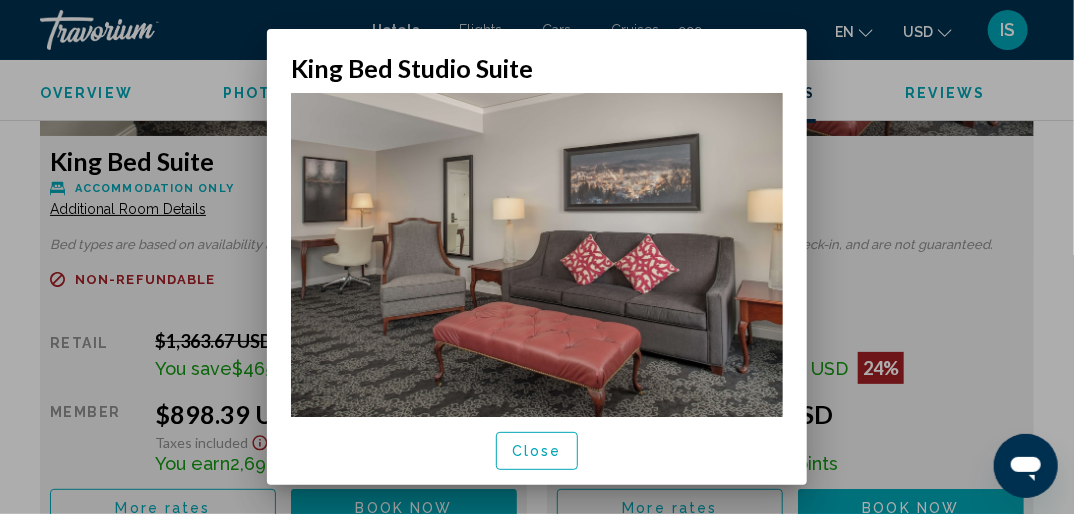 click at bounding box center [537, 257] 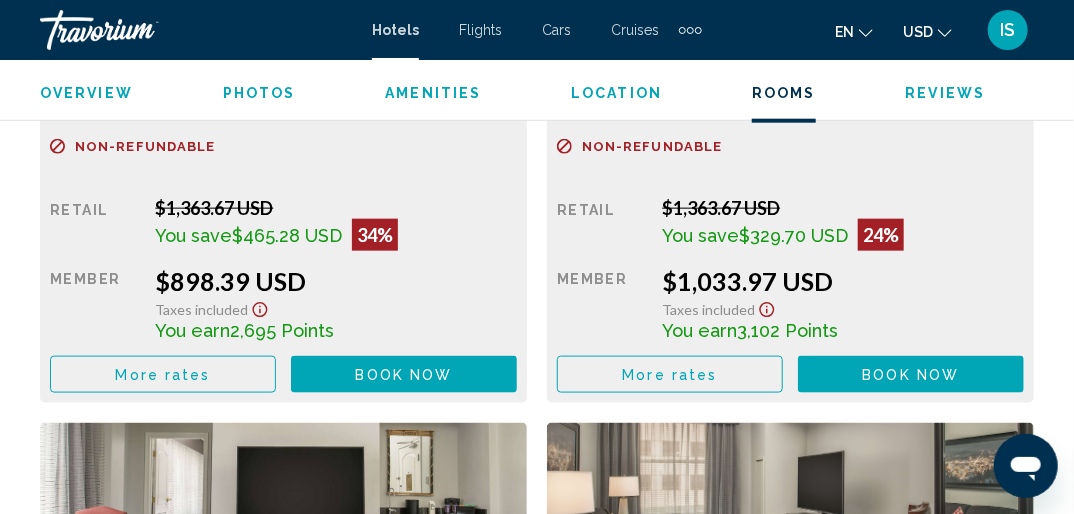 scroll, scrollTop: 3418, scrollLeft: 0, axis: vertical 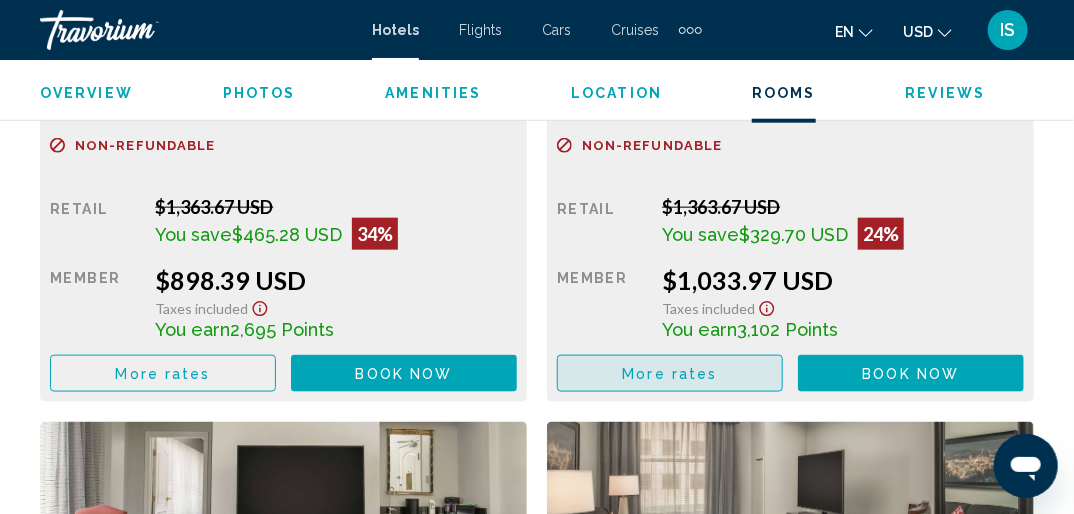 click on "More rates" at bounding box center (670, 374) 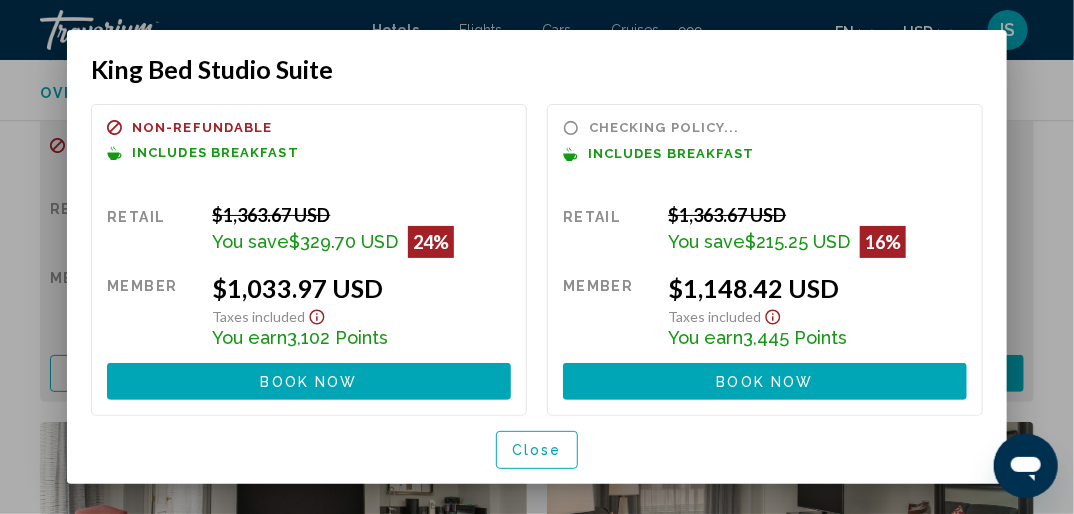 scroll, scrollTop: 0, scrollLeft: 0, axis: both 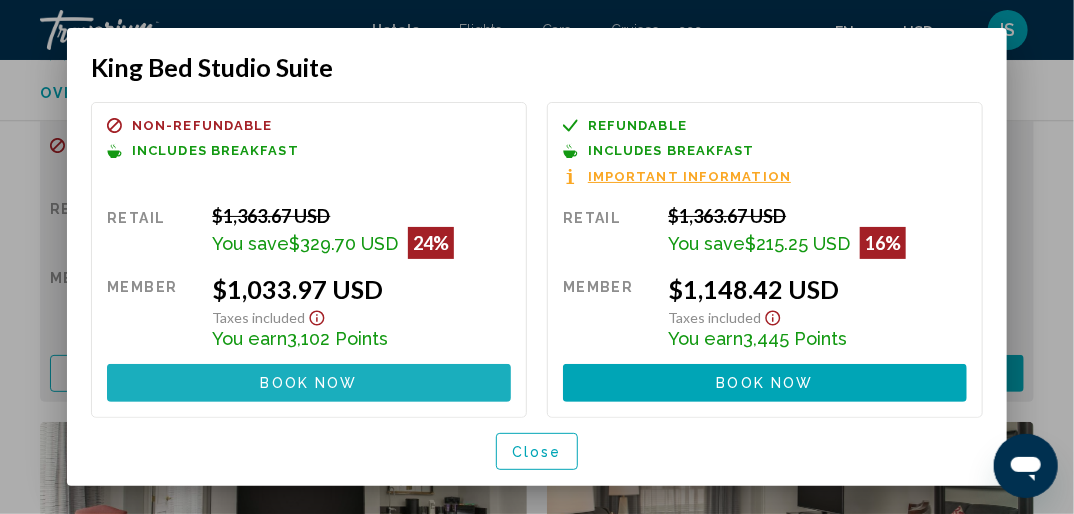 click on "Book now No longer available" at bounding box center [309, 382] 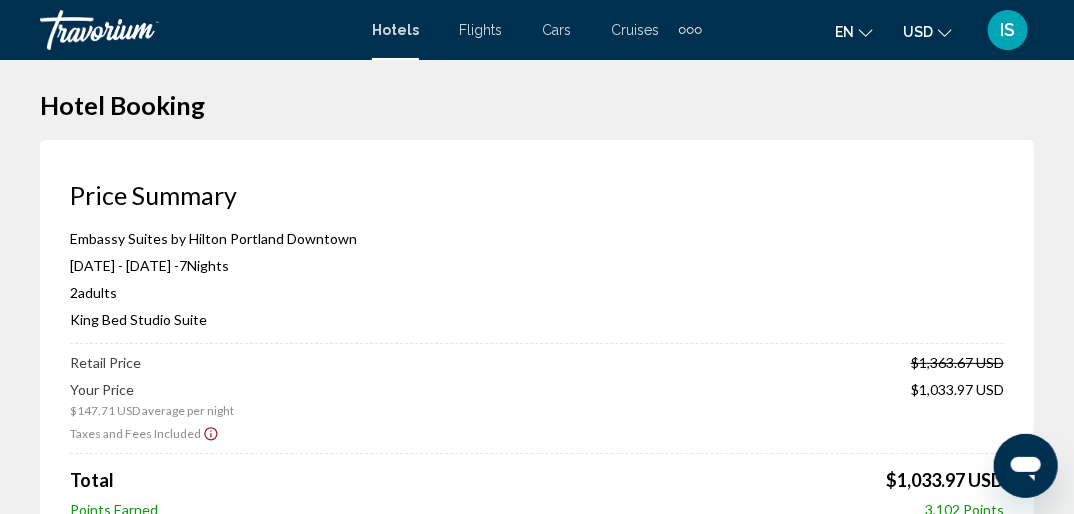 scroll, scrollTop: 0, scrollLeft: 0, axis: both 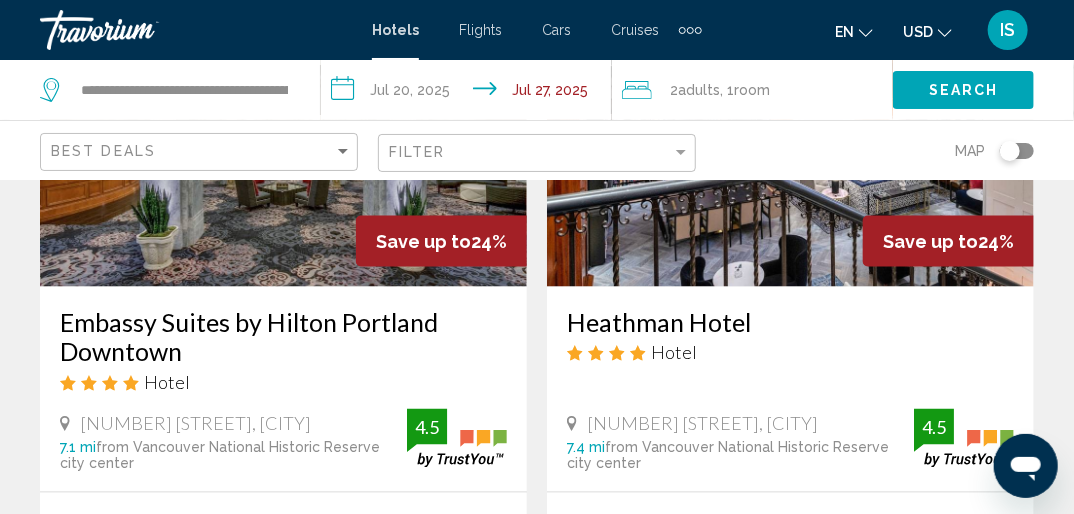 click at bounding box center [790, 127] 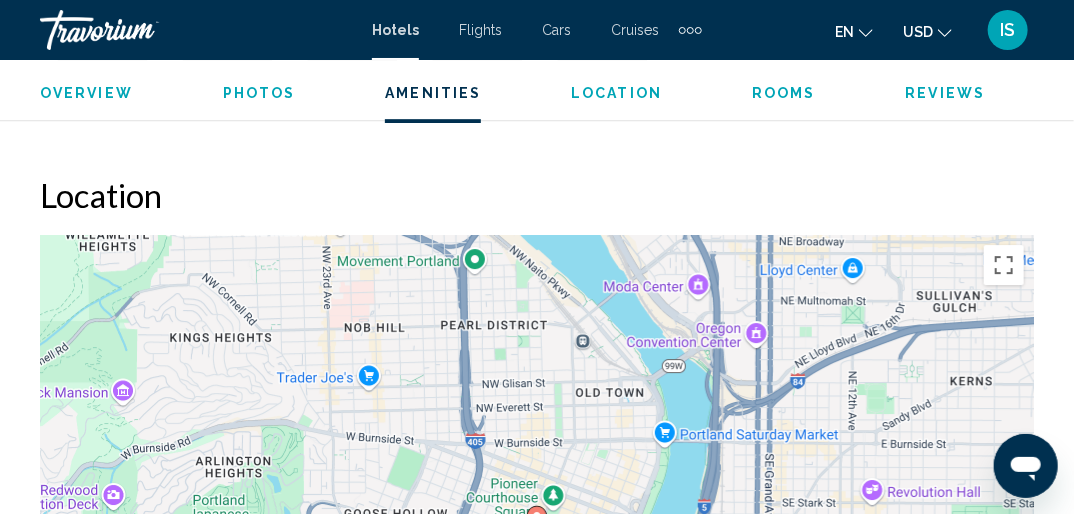 scroll, scrollTop: 2133, scrollLeft: 0, axis: vertical 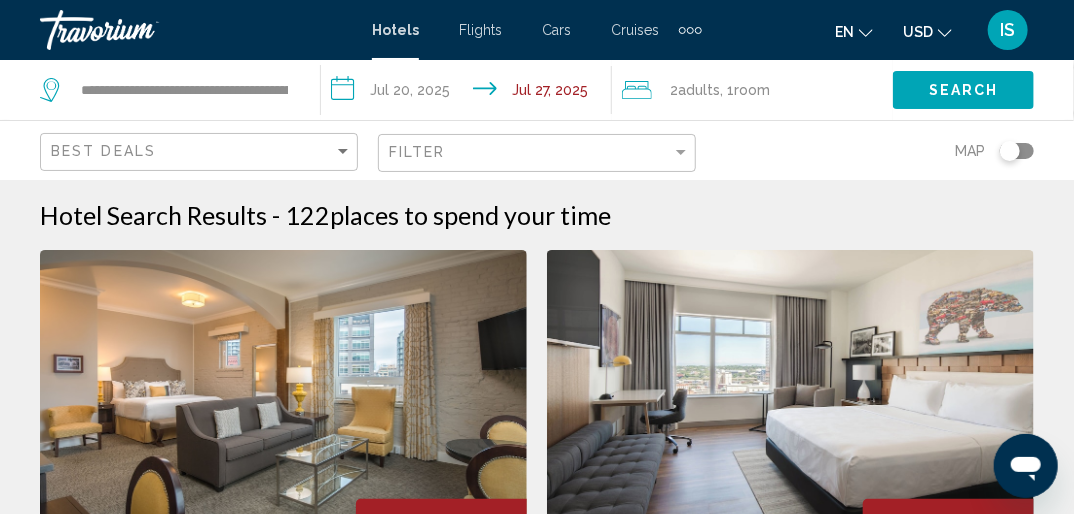 click on "**********" at bounding box center (470, 93) 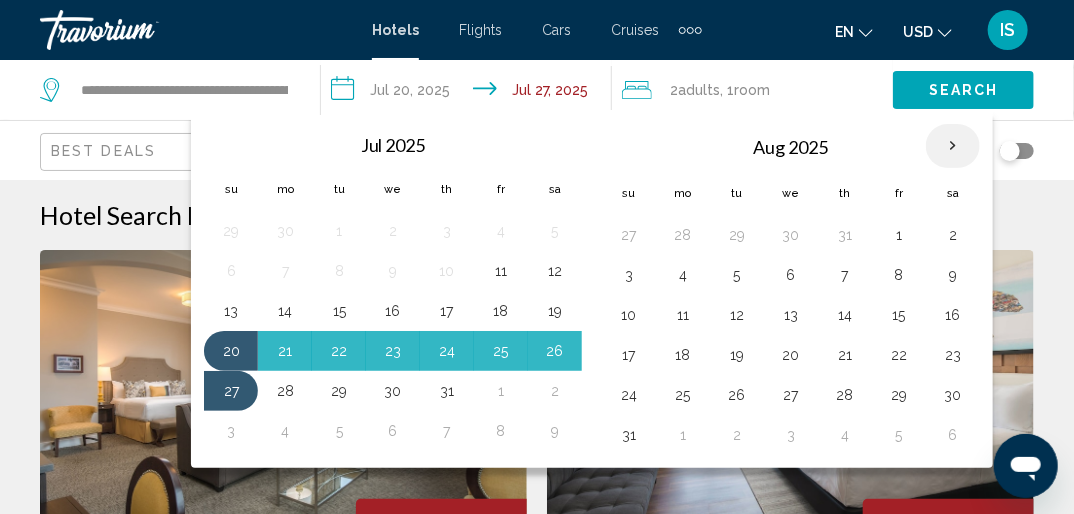 click at bounding box center (953, 146) 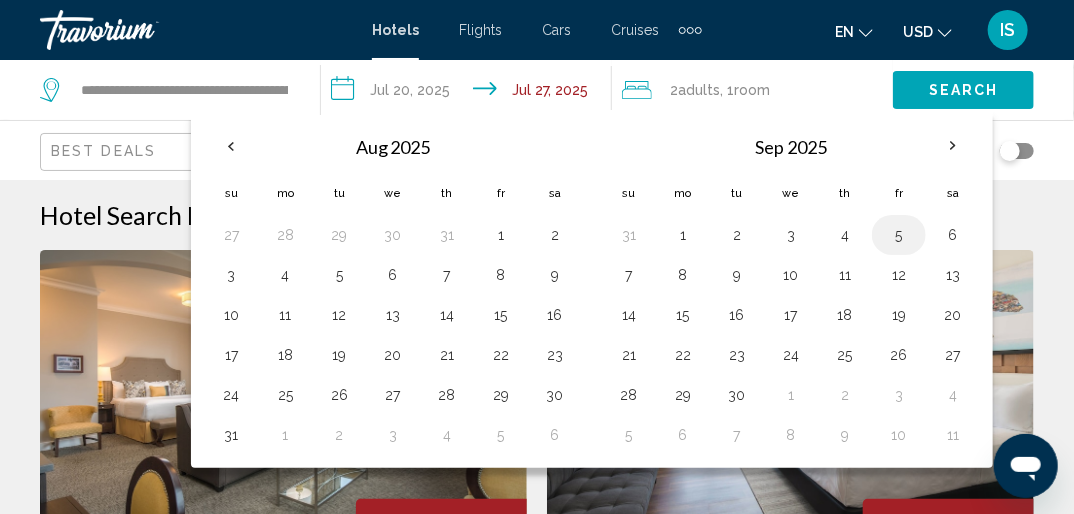 click on "5" at bounding box center [899, 235] 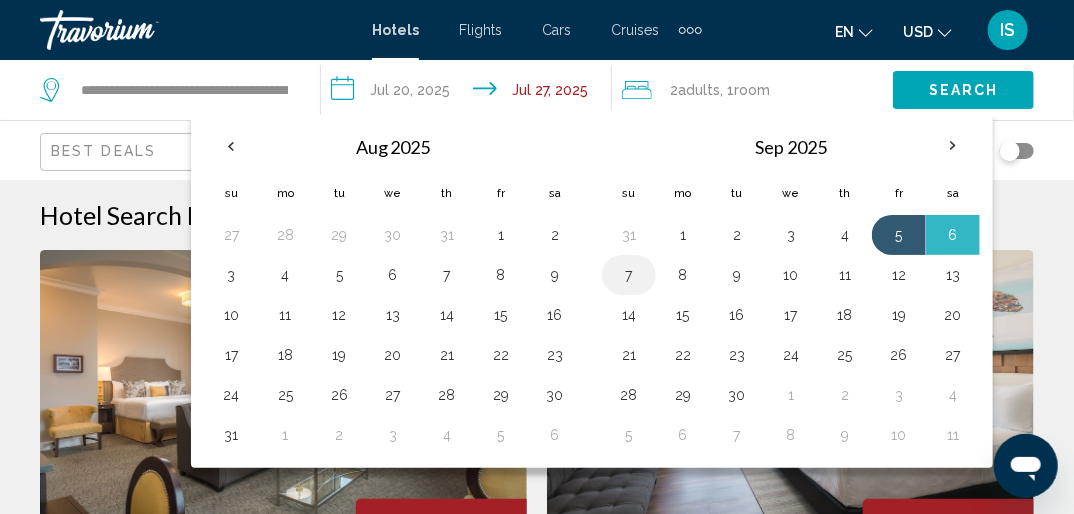 click on "7" at bounding box center [629, 275] 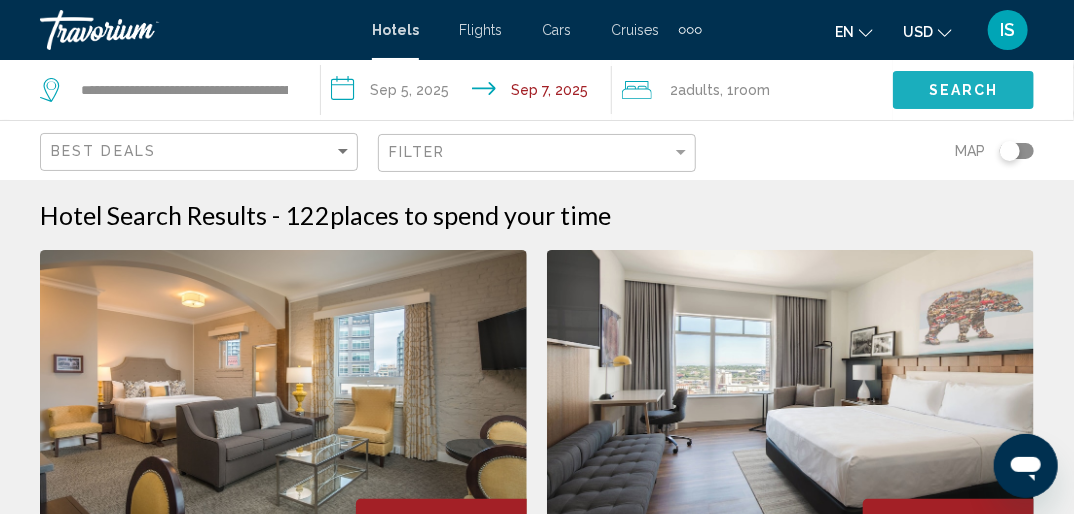 click on "Search" 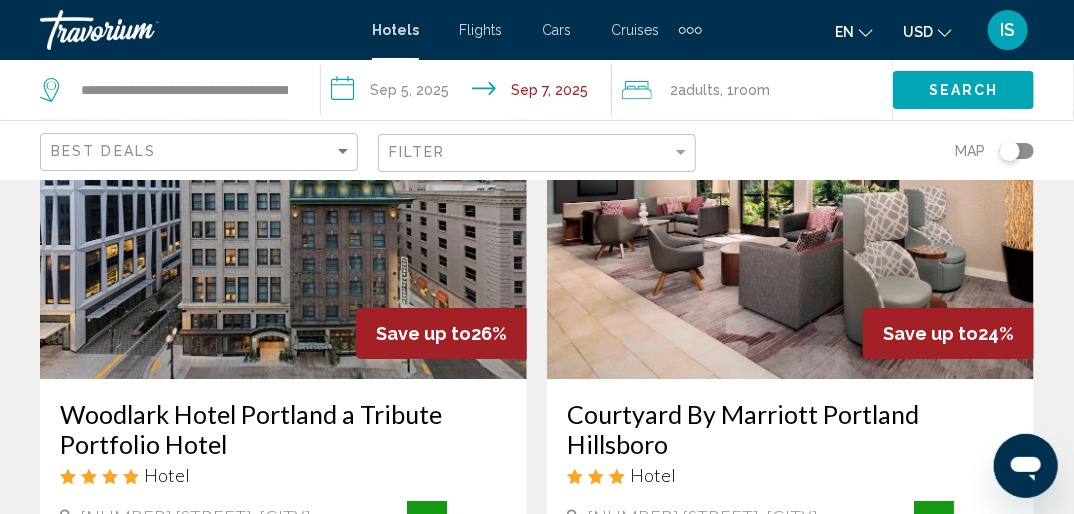 scroll, scrollTop: 2351, scrollLeft: 0, axis: vertical 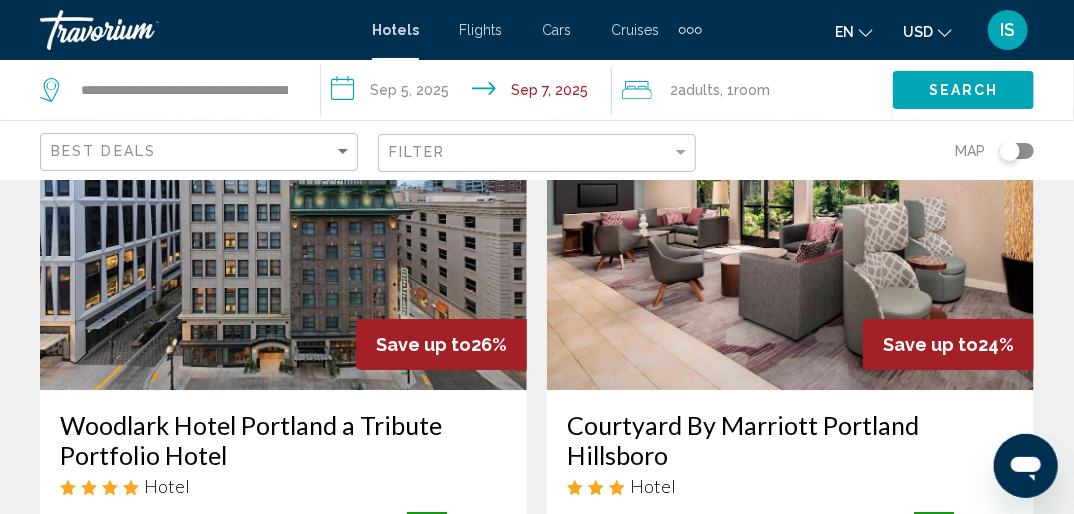 click at bounding box center [283, 230] 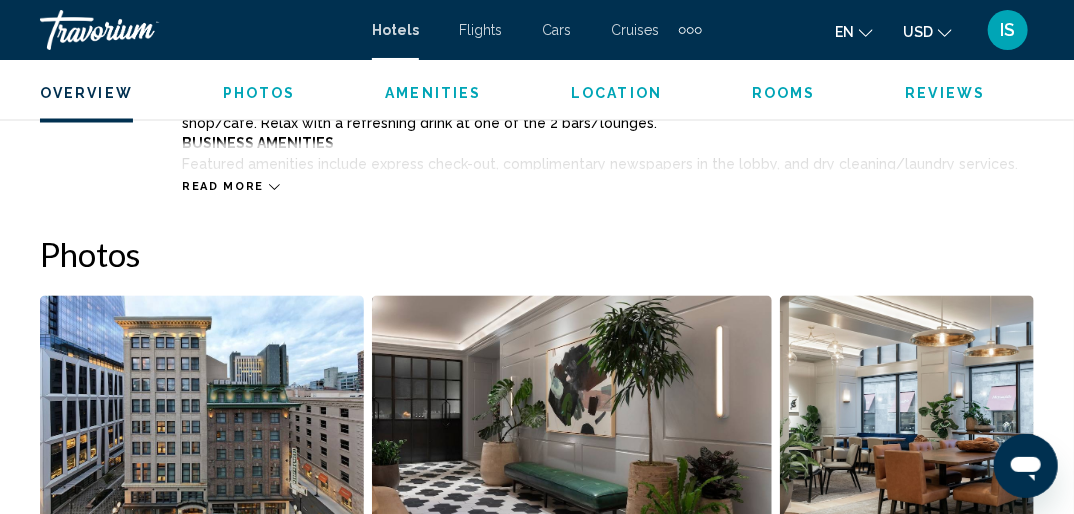 scroll, scrollTop: 1208, scrollLeft: 0, axis: vertical 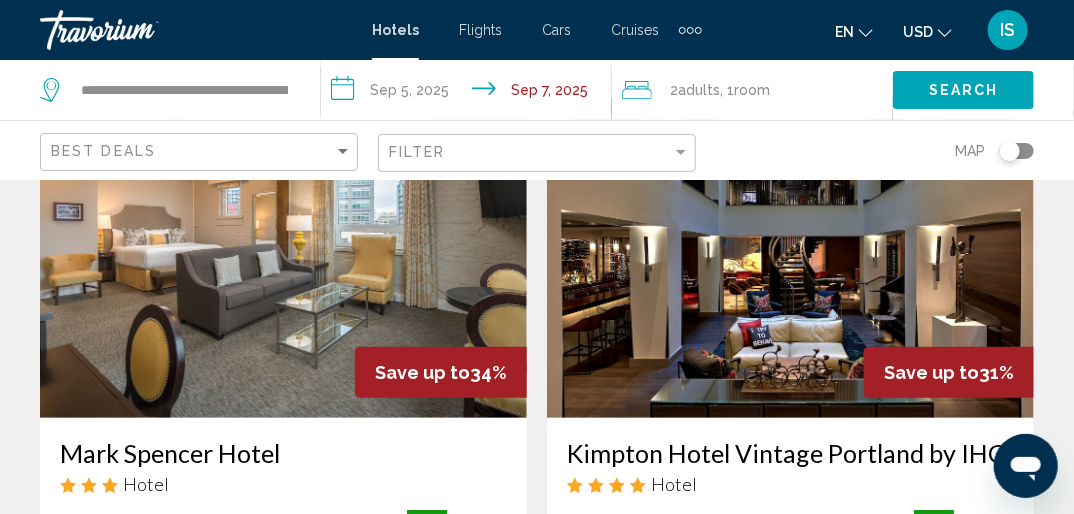 click at bounding box center [283, 258] 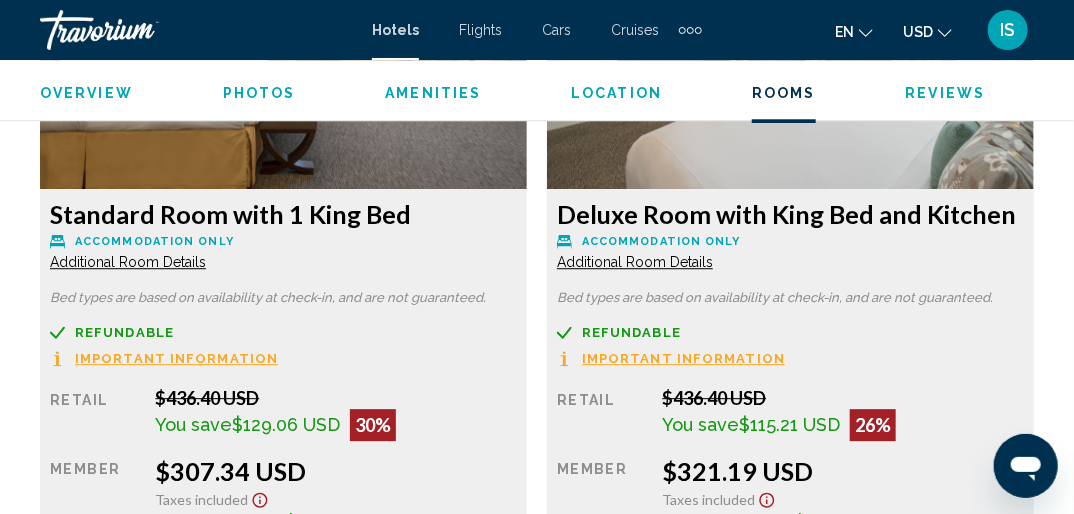 scroll, scrollTop: 4509, scrollLeft: 0, axis: vertical 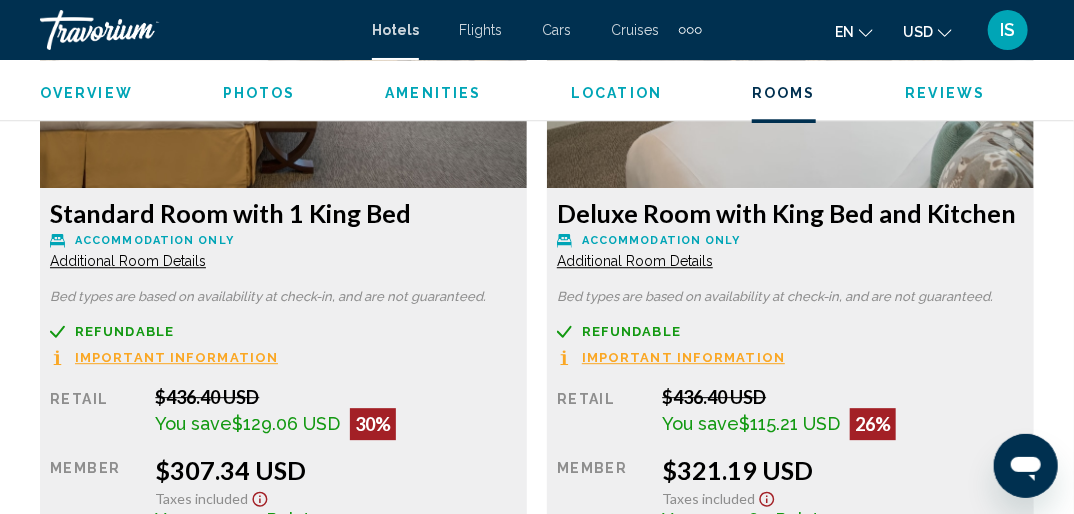 type 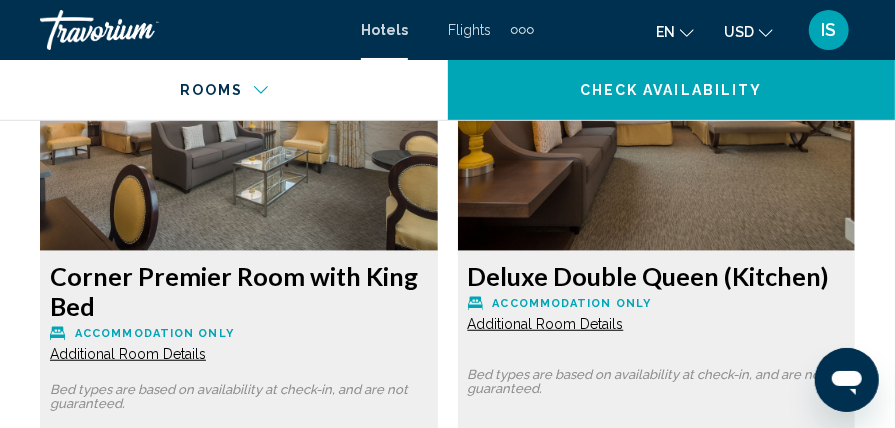 scroll, scrollTop: 5735, scrollLeft: 0, axis: vertical 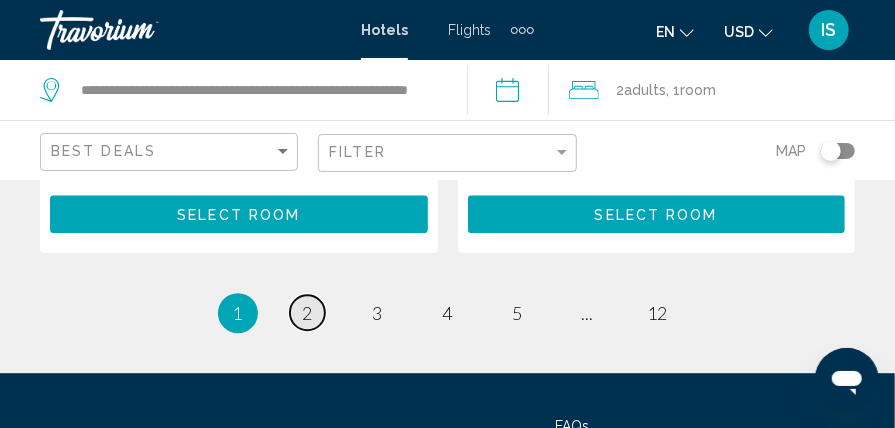 click on "2" at bounding box center (308, 313) 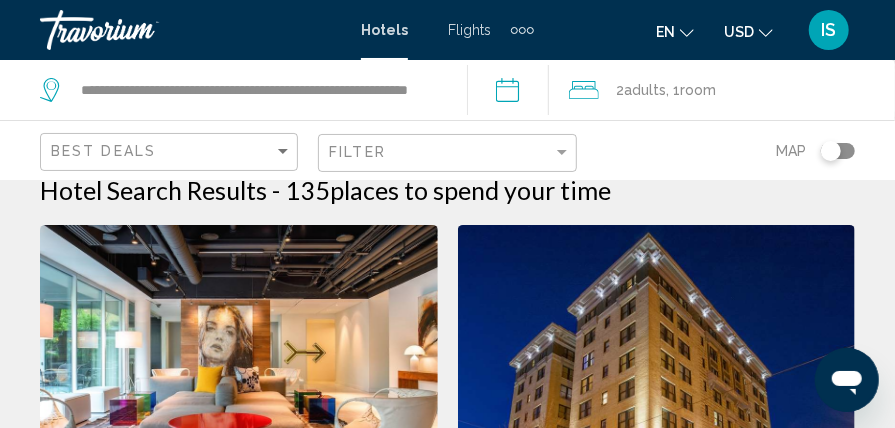 scroll, scrollTop: 0, scrollLeft: 0, axis: both 